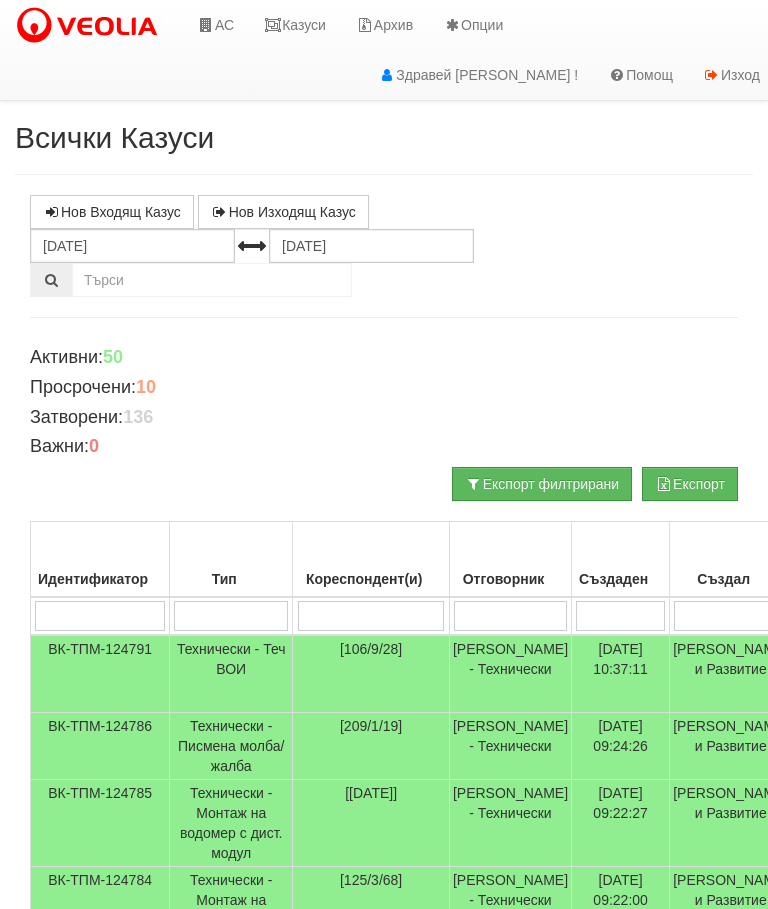scroll, scrollTop: 0, scrollLeft: 84, axis: horizontal 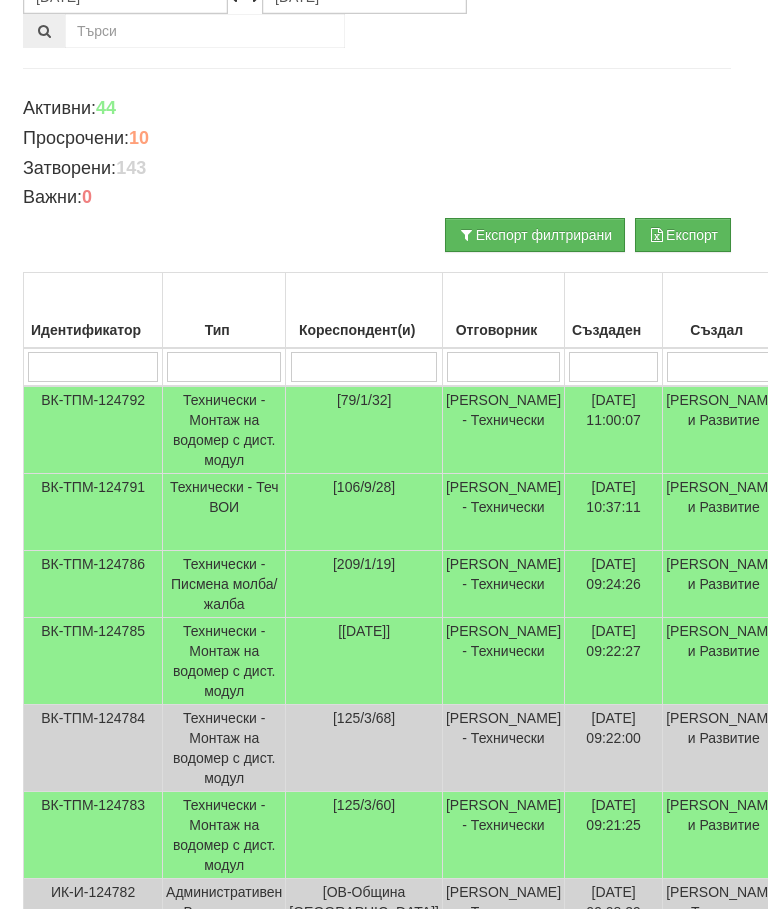 click on "[DATE] 09:24:26" at bounding box center (614, 584) 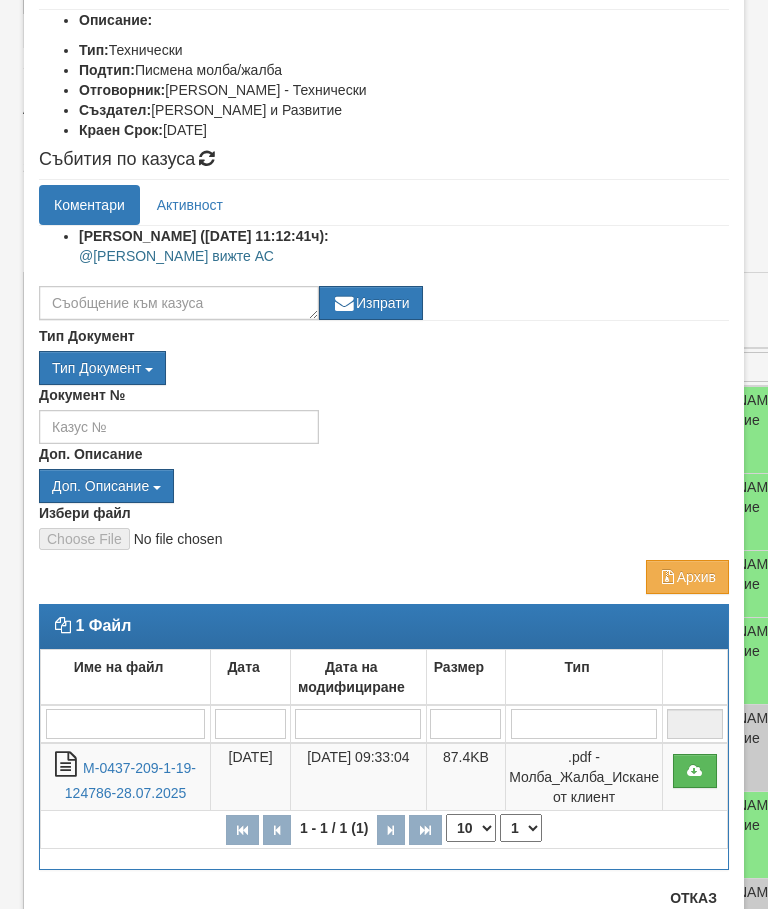 scroll, scrollTop: 274, scrollLeft: 0, axis: vertical 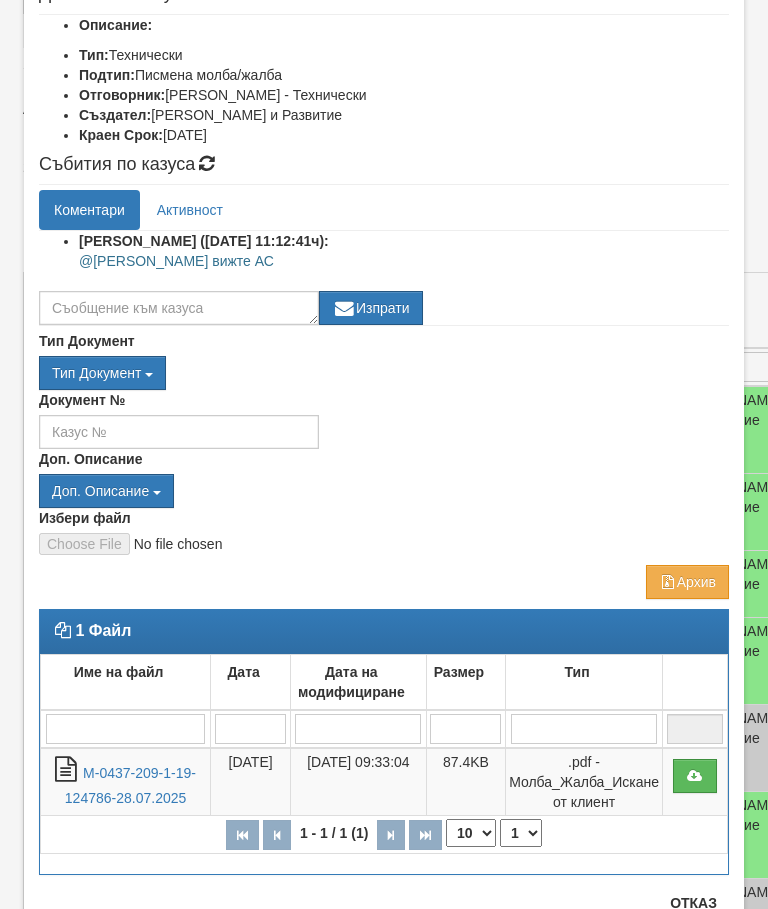 click on "М-0437-209-1-19-124786-28.07.2025" at bounding box center [130, 785] 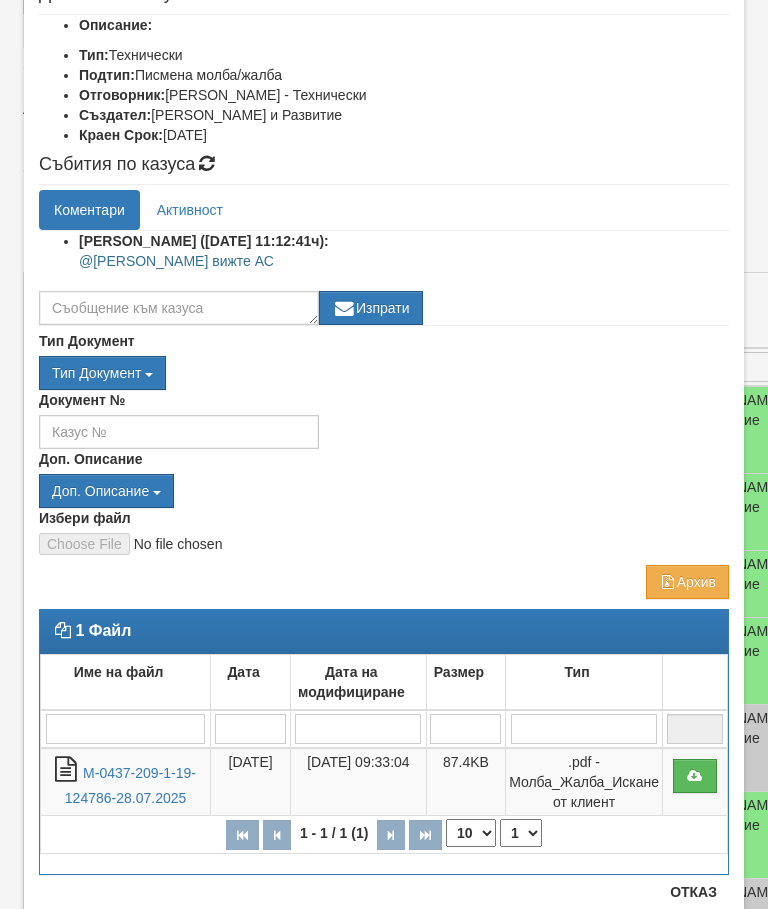 scroll, scrollTop: 324, scrollLeft: 7, axis: both 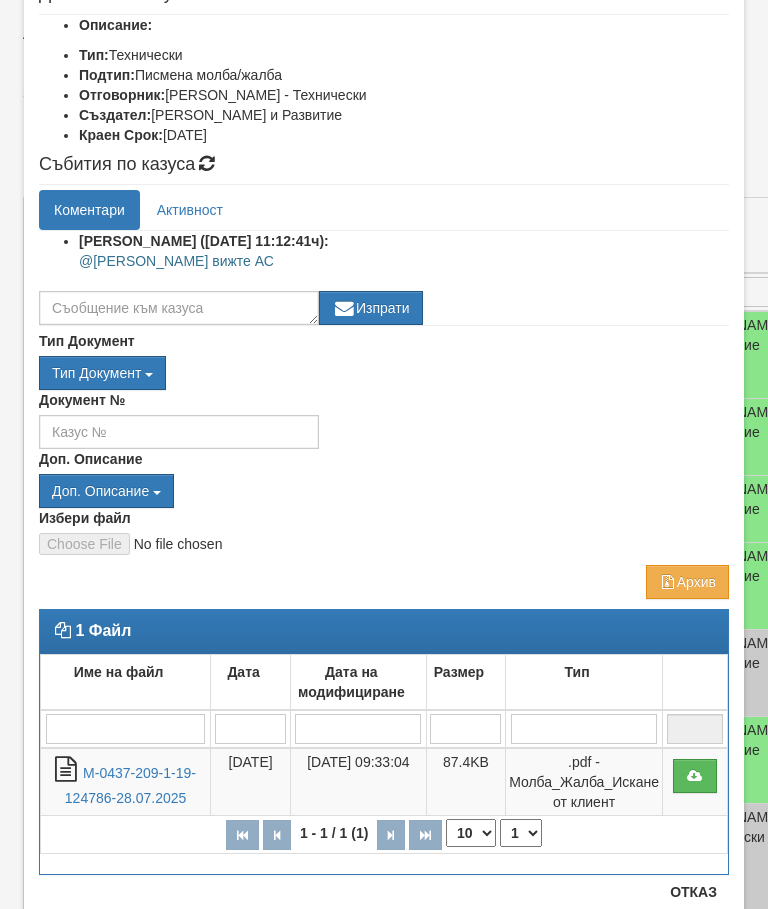 click on "Отказ" at bounding box center (693, 892) 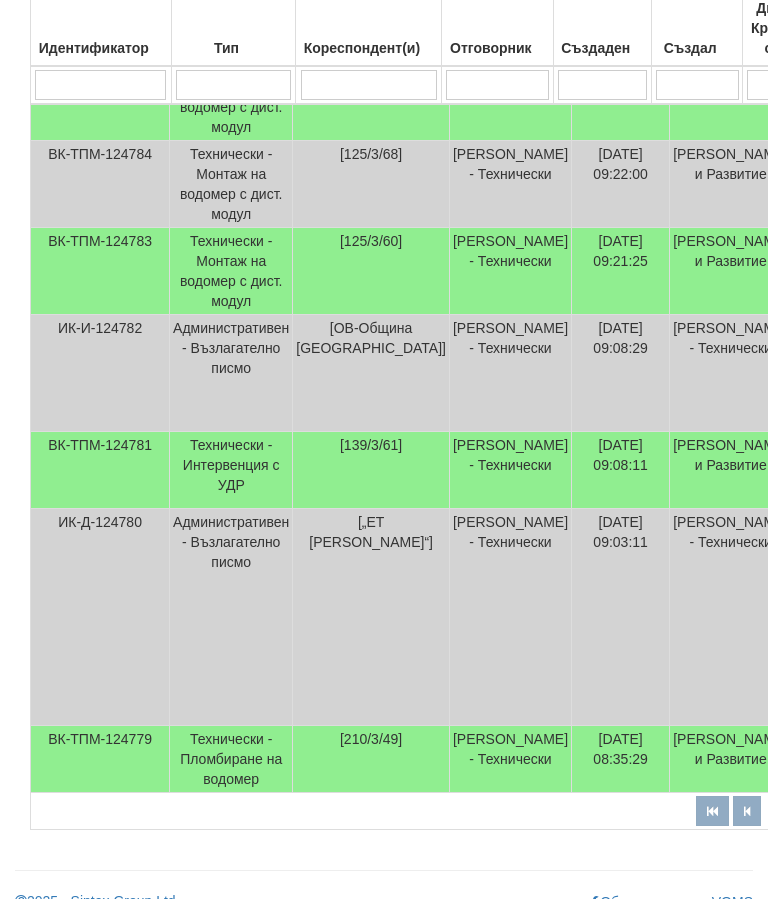 scroll, scrollTop: 878, scrollLeft: 0, axis: vertical 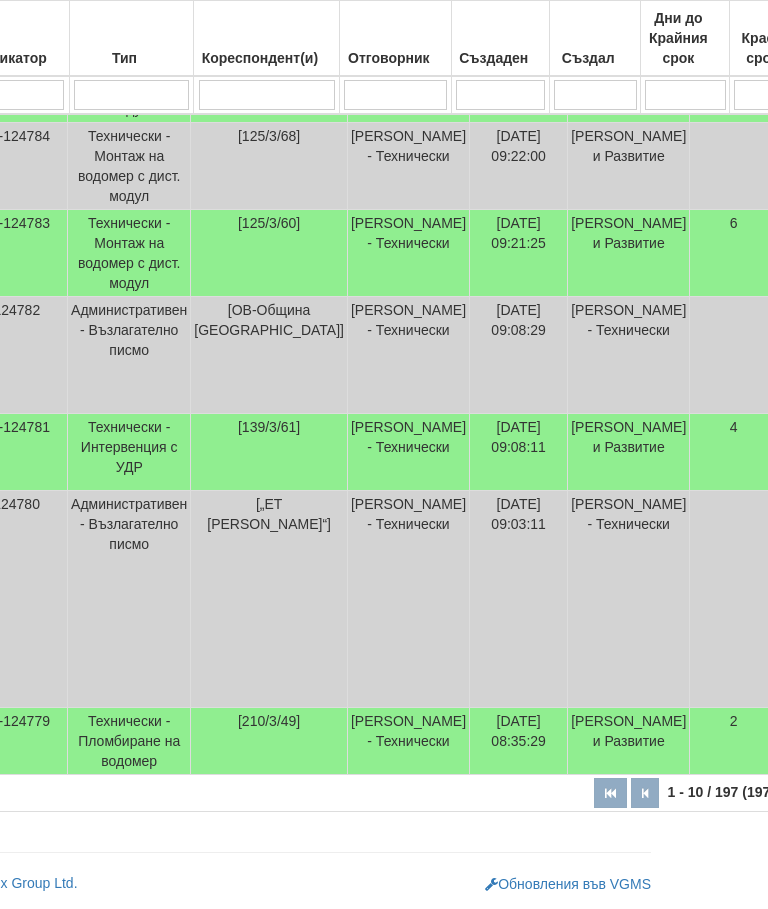 click at bounding box center [798, 793] 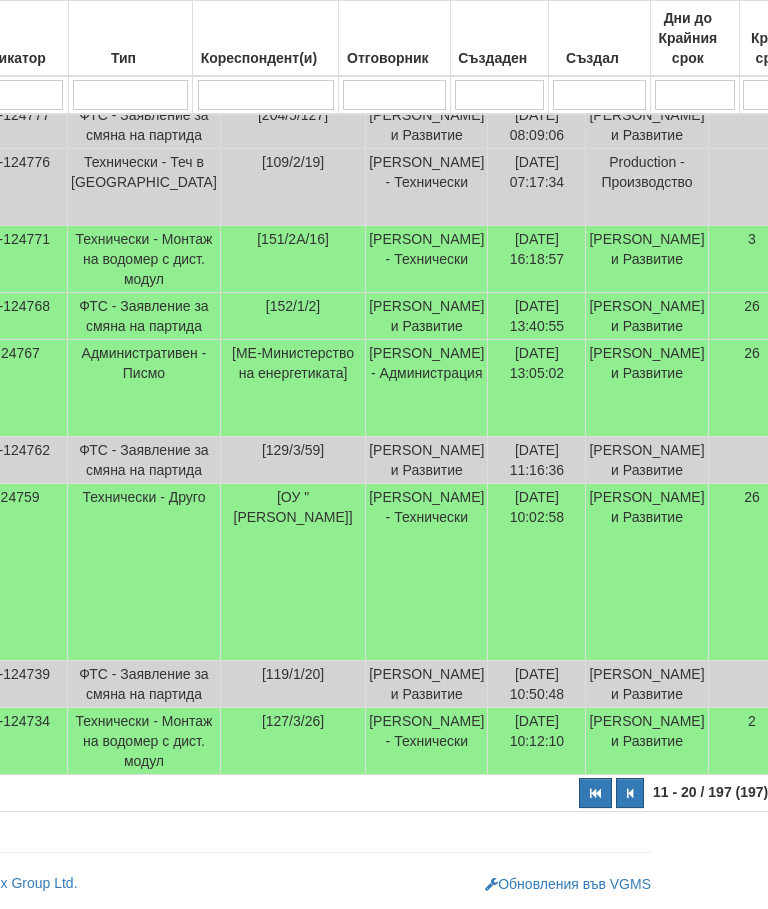 scroll, scrollTop: 689, scrollLeft: 103, axis: both 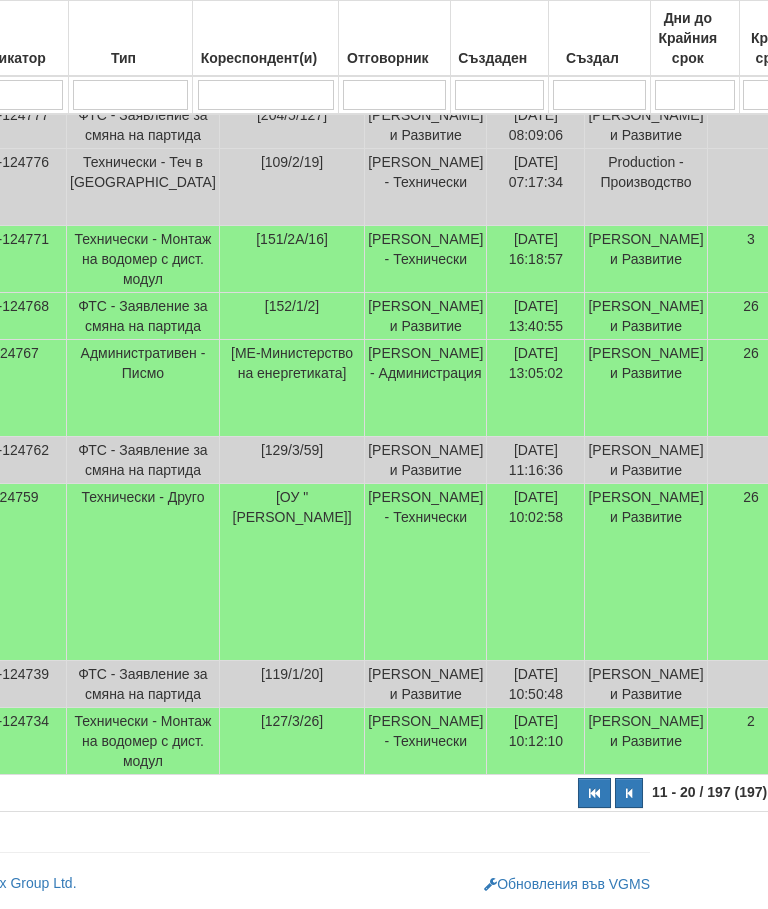 click at bounding box center (790, 793) 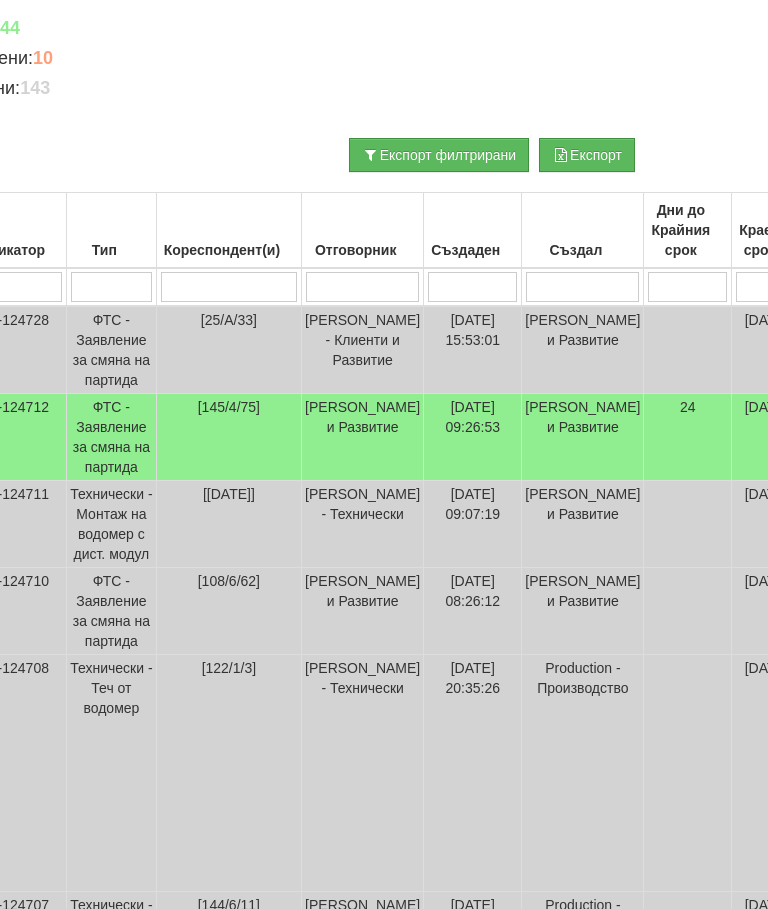 scroll, scrollTop: 247, scrollLeft: 102, axis: both 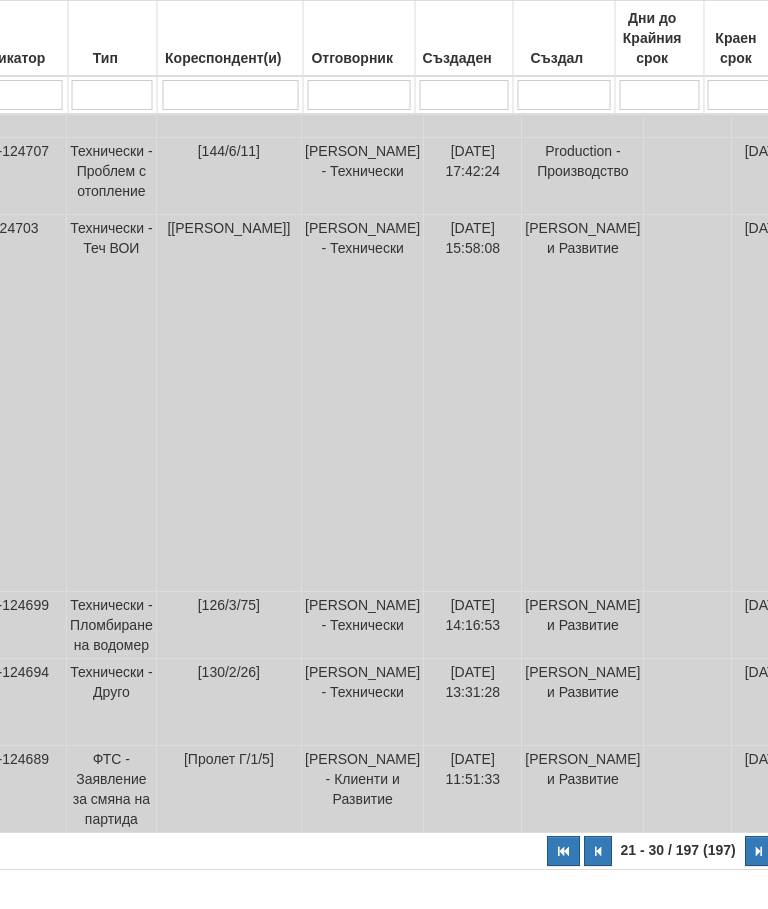 click at bounding box center [760, 851] 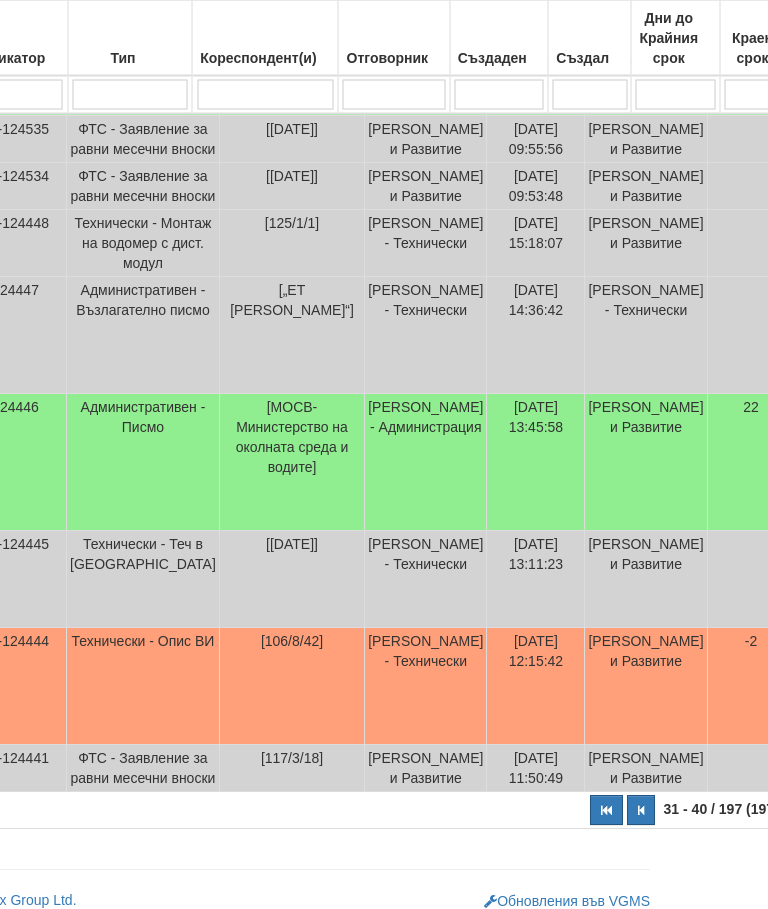 scroll, scrollTop: 1093, scrollLeft: 102, axis: both 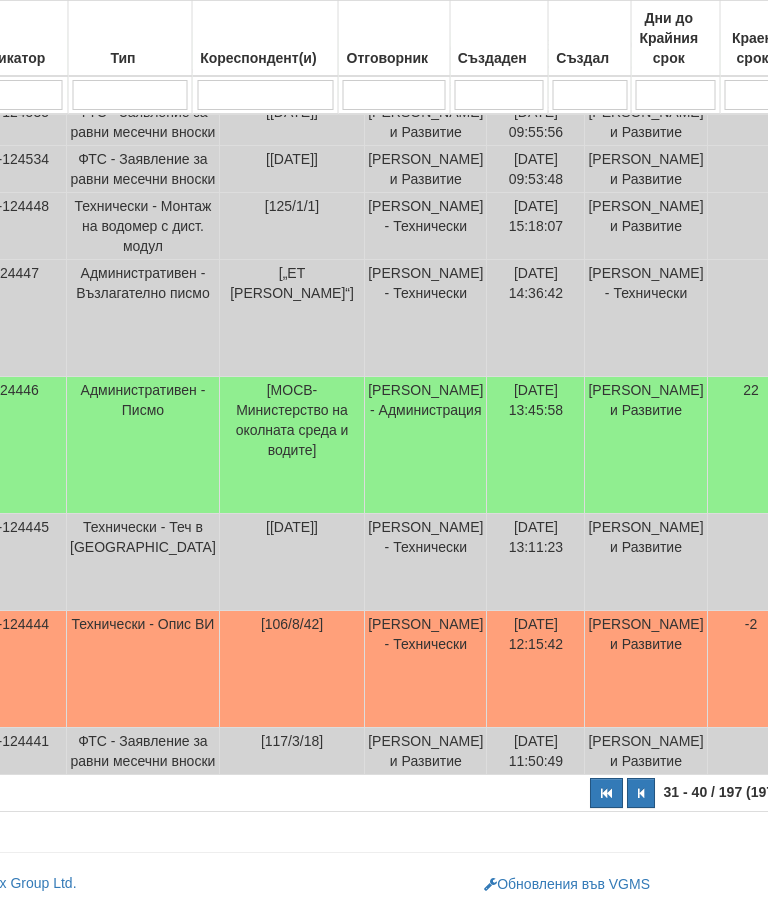click at bounding box center [803, 793] 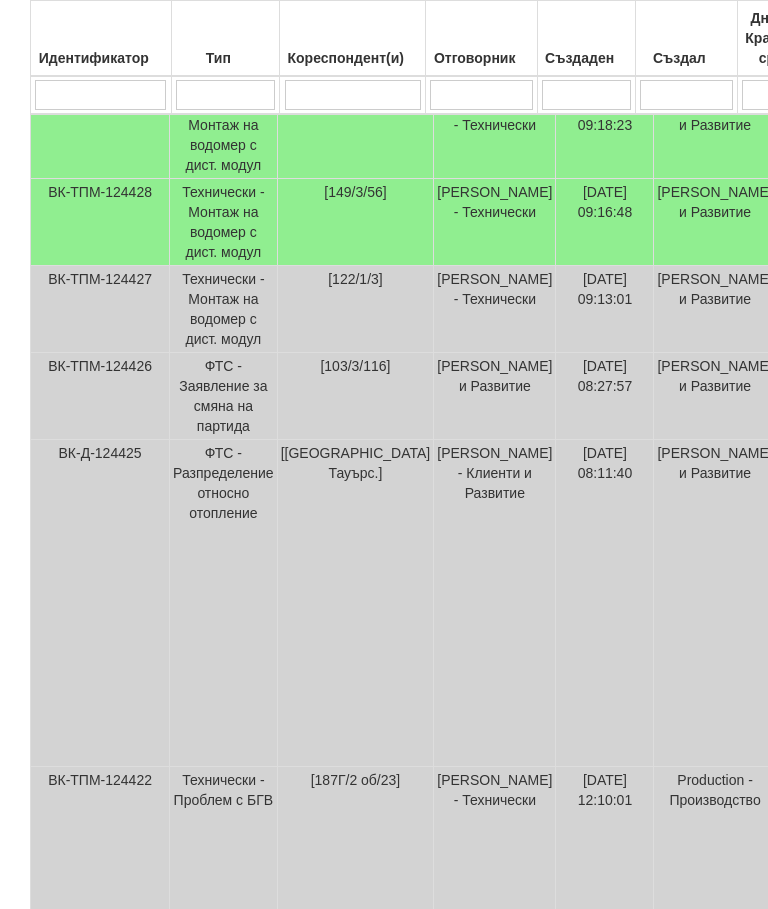 scroll, scrollTop: 963, scrollLeft: 0, axis: vertical 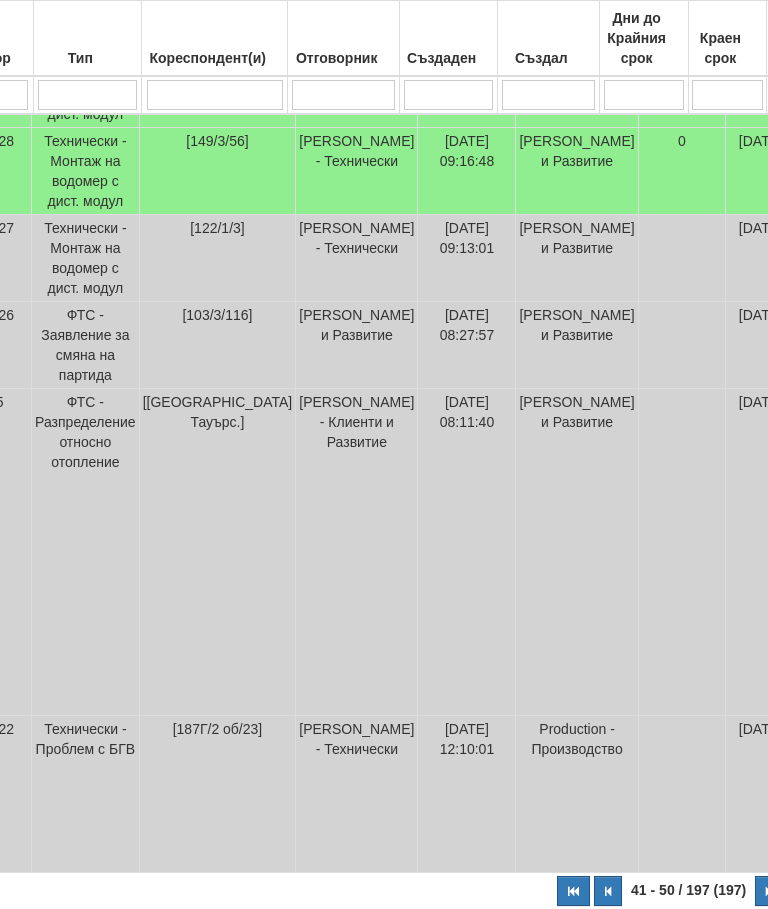 click at bounding box center [769, 891] 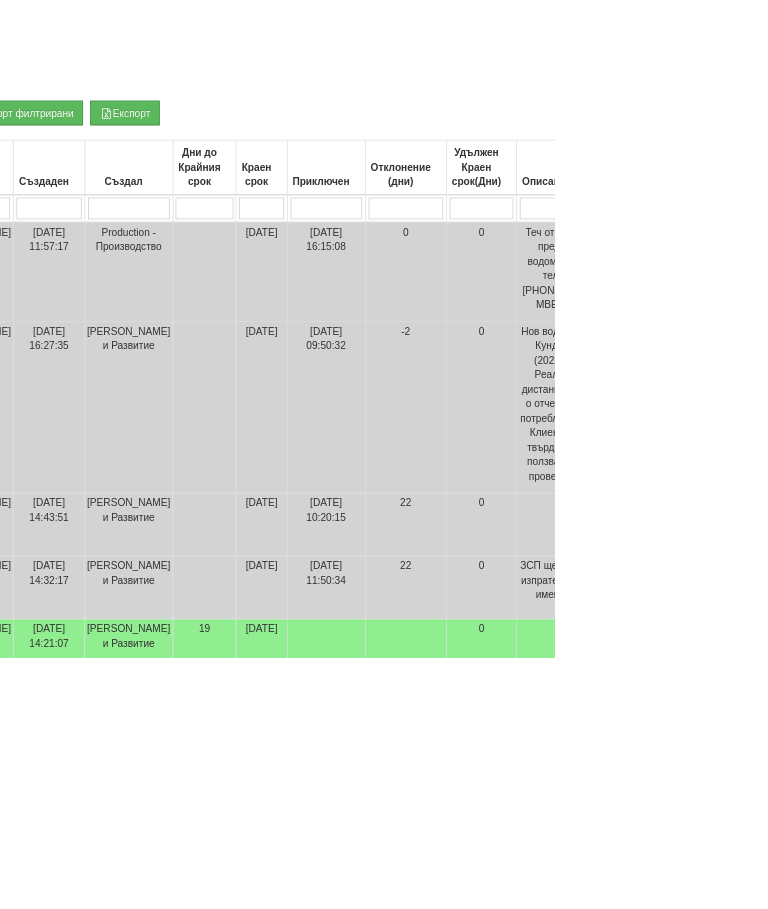 scroll, scrollTop: 328, scrollLeft: 517, axis: both 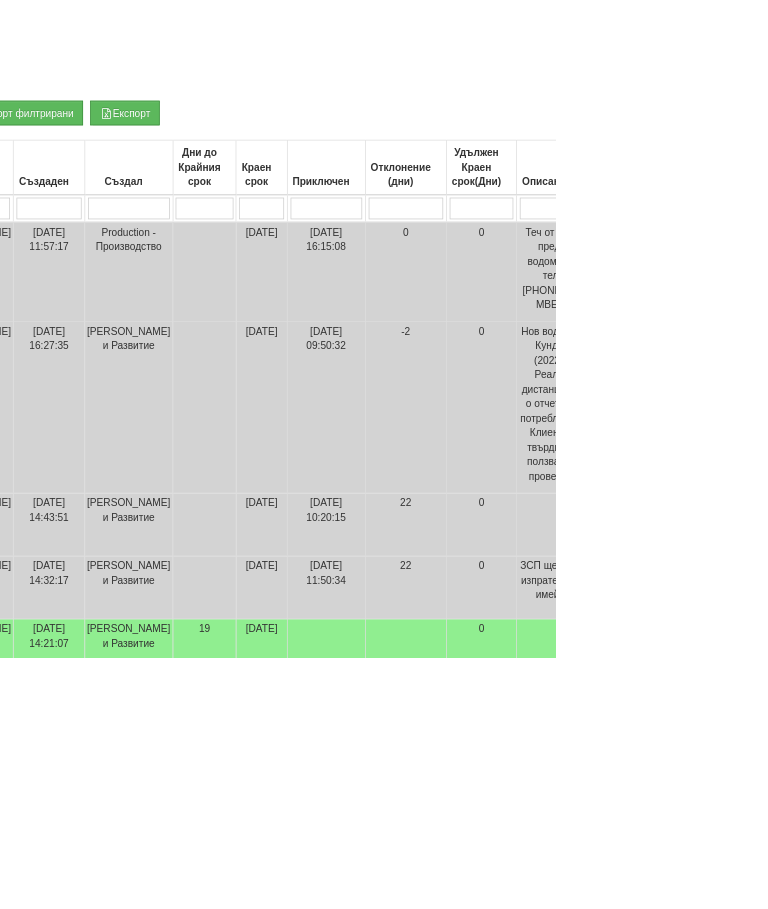 click on "Статус" at bounding box center (1094, 232) 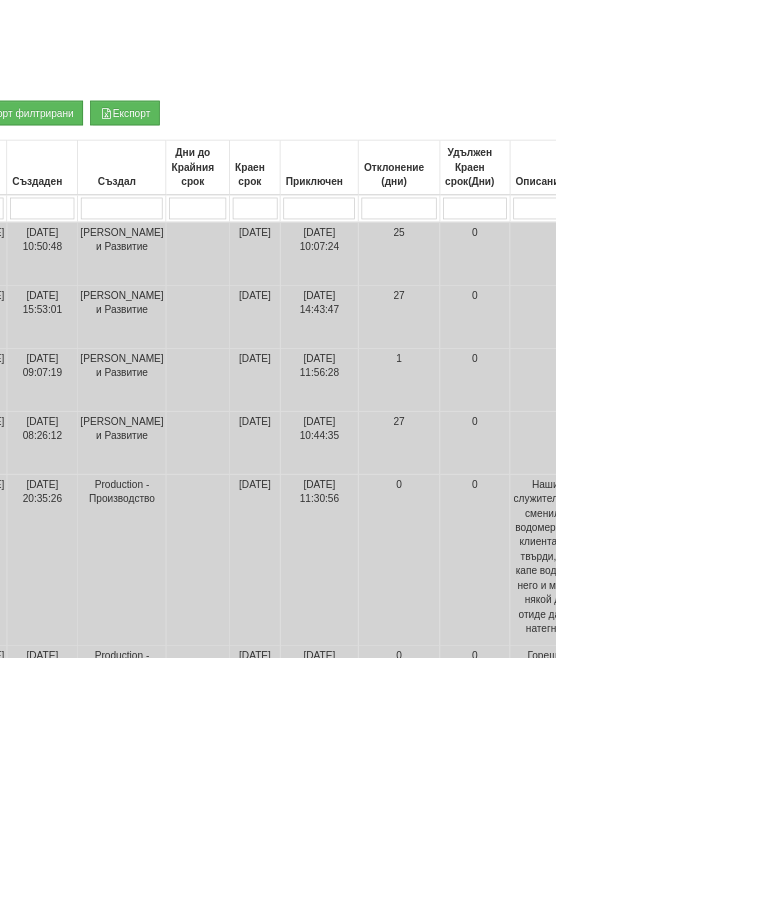select on "6" 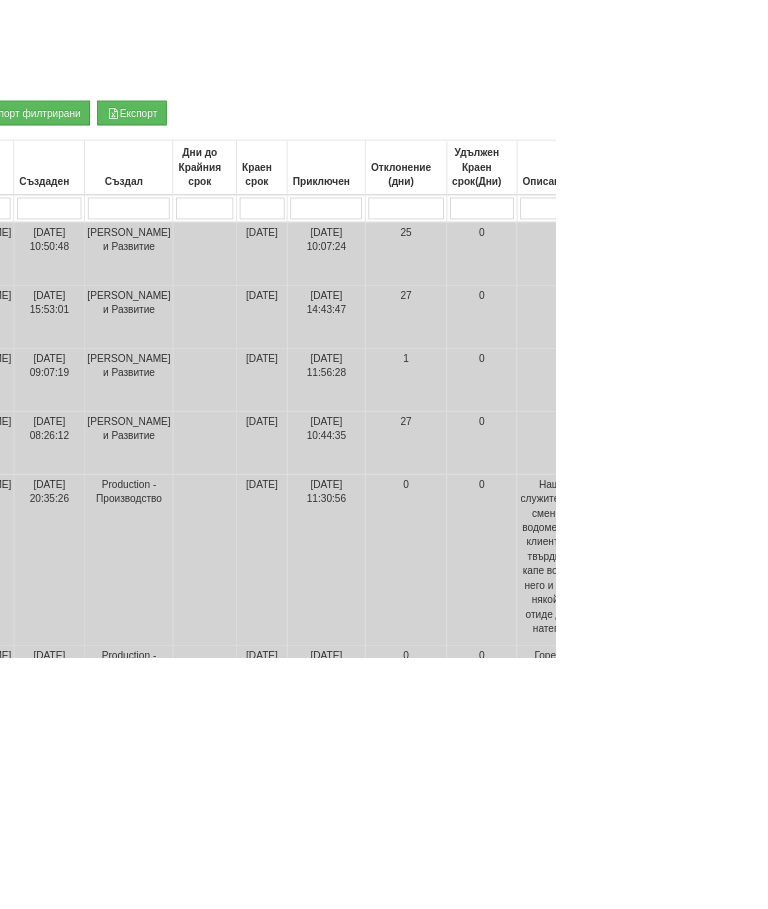 click at bounding box center [1094, 288] 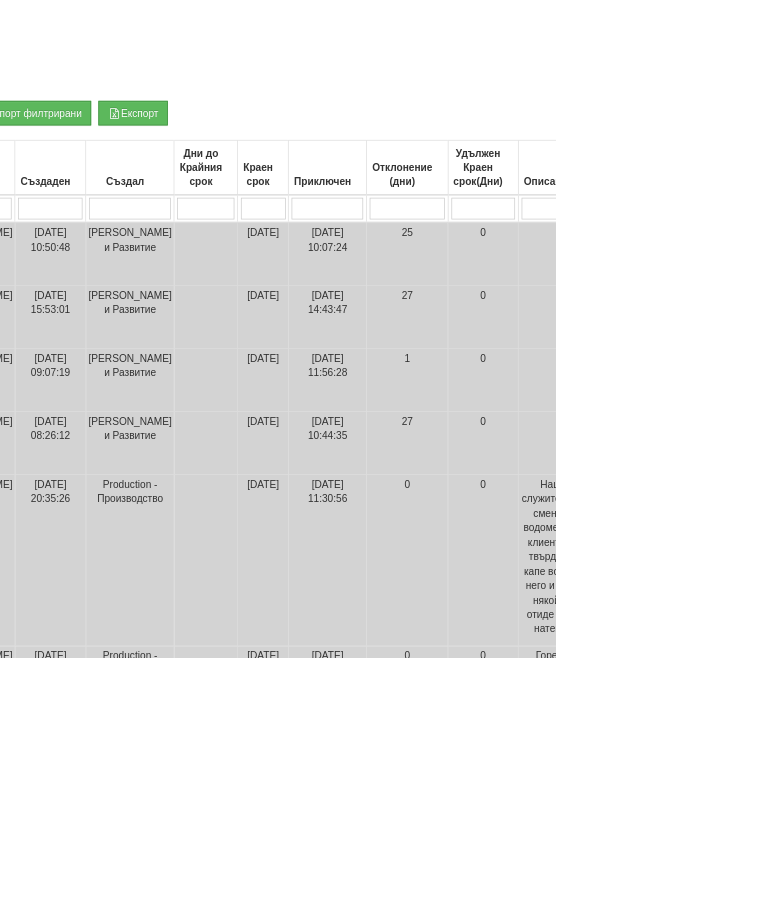 type on "Пр" 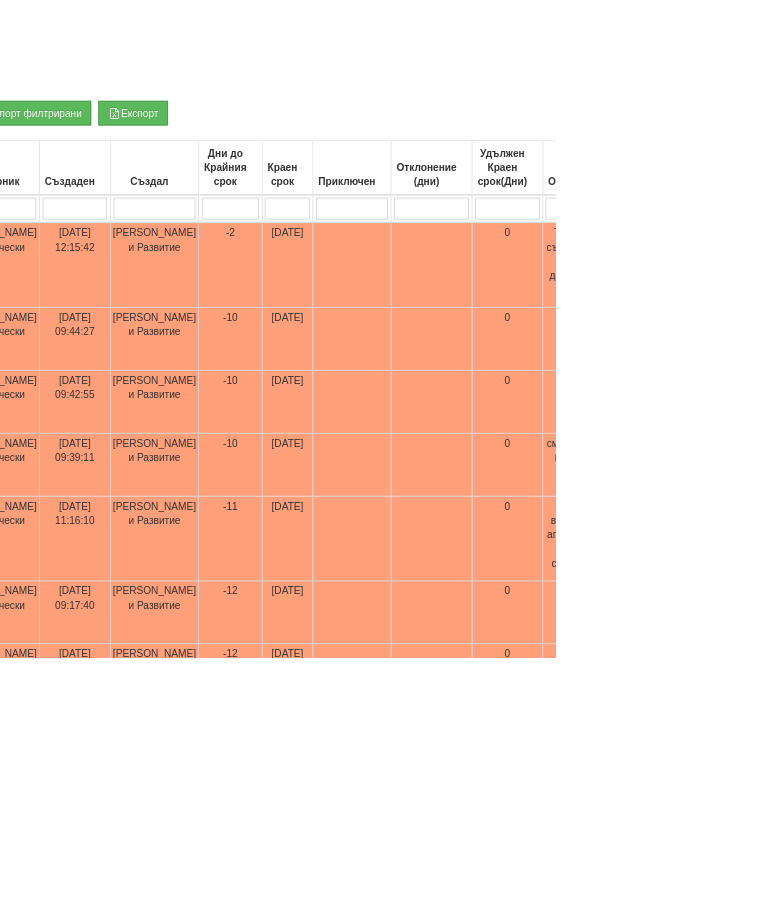 select on "1" 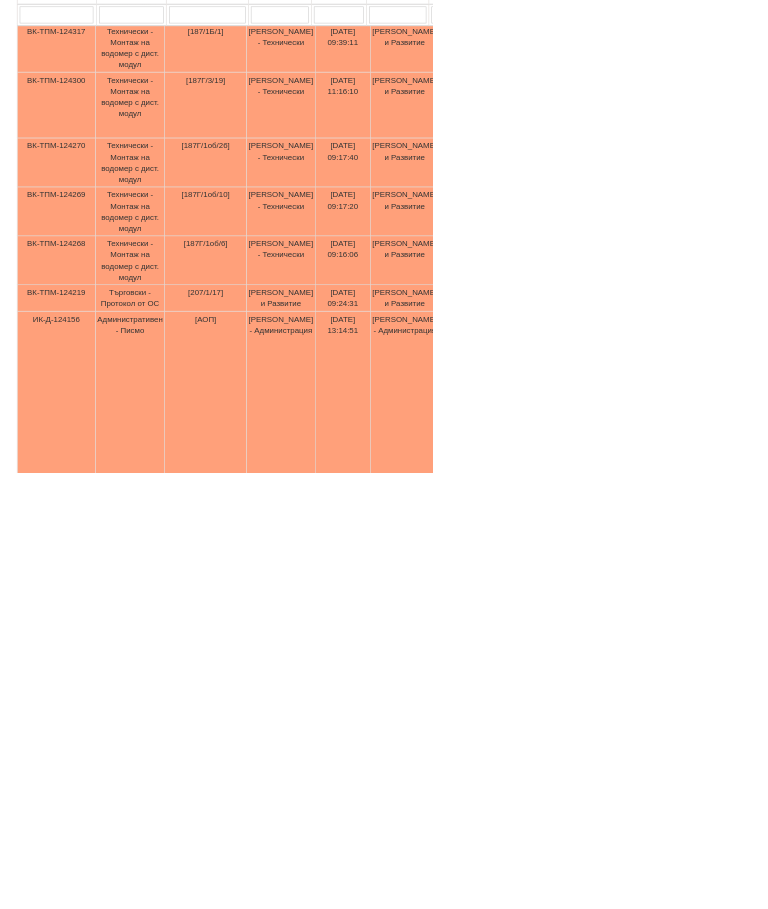 scroll, scrollTop: 812, scrollLeft: 0, axis: vertical 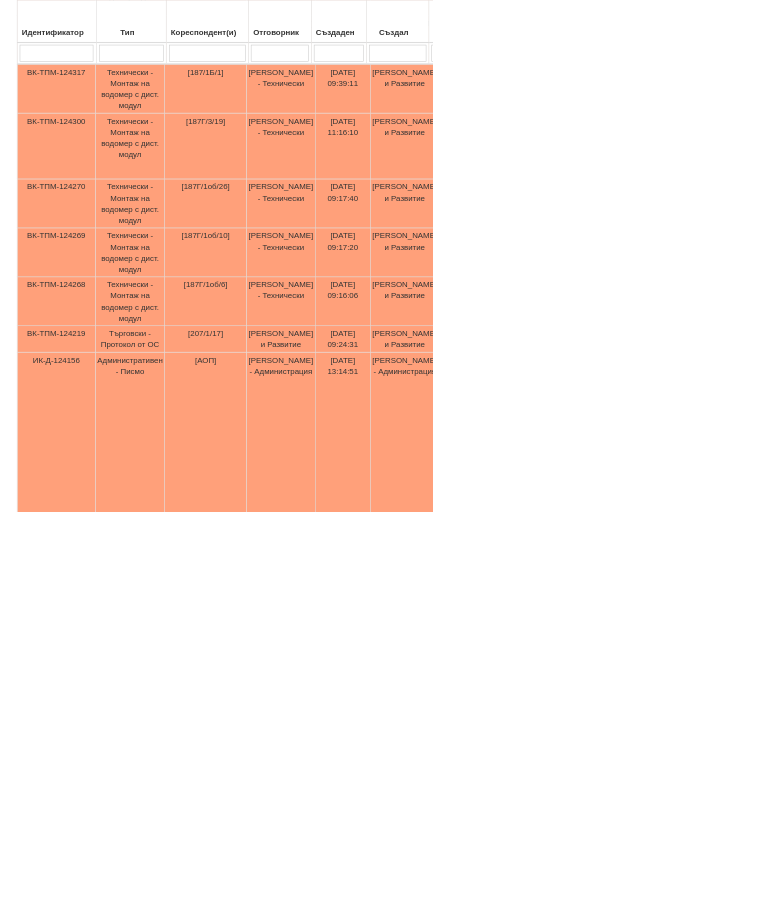 click on "Технически - Монтаж на водомер с дист. модул" at bounding box center [231, 536] 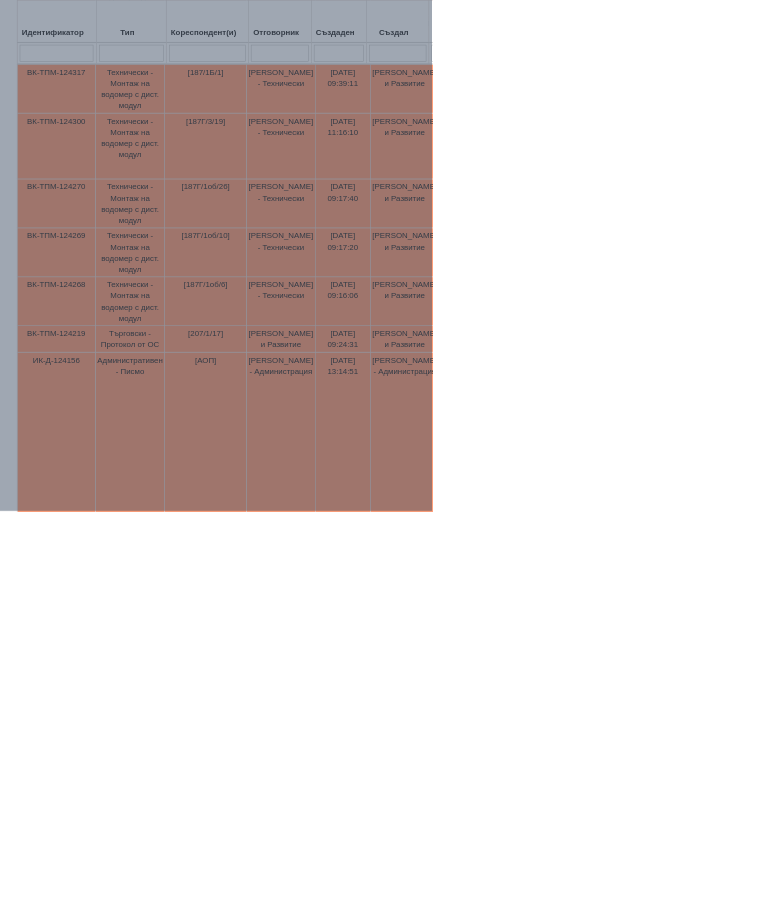 scroll, scrollTop: 390, scrollLeft: 0, axis: vertical 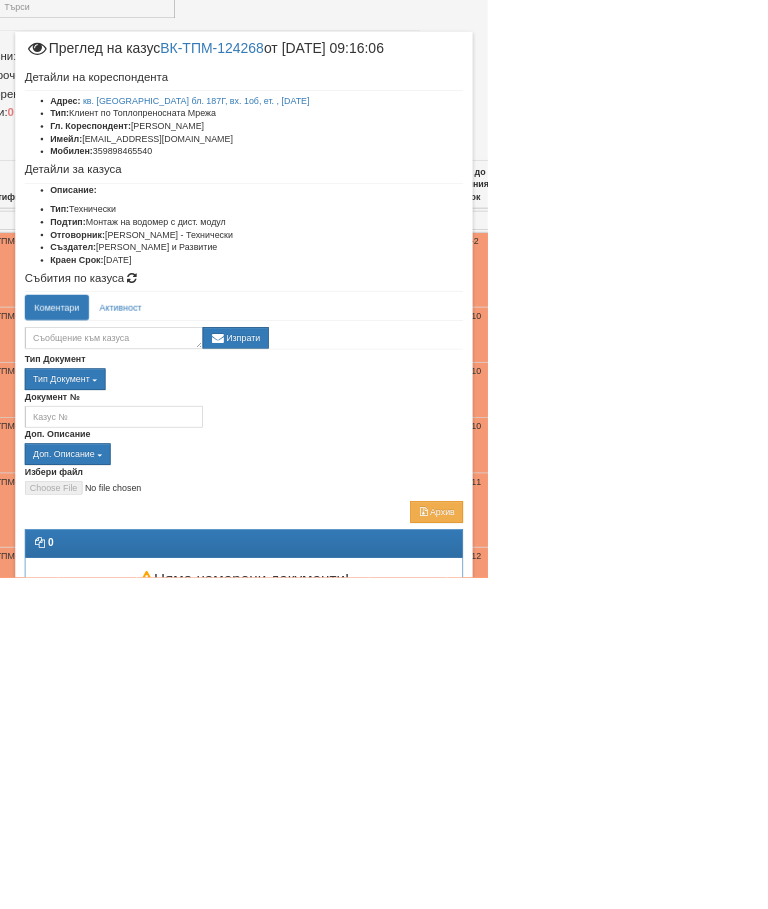 click on "Отказ" at bounding box center [693, 953] 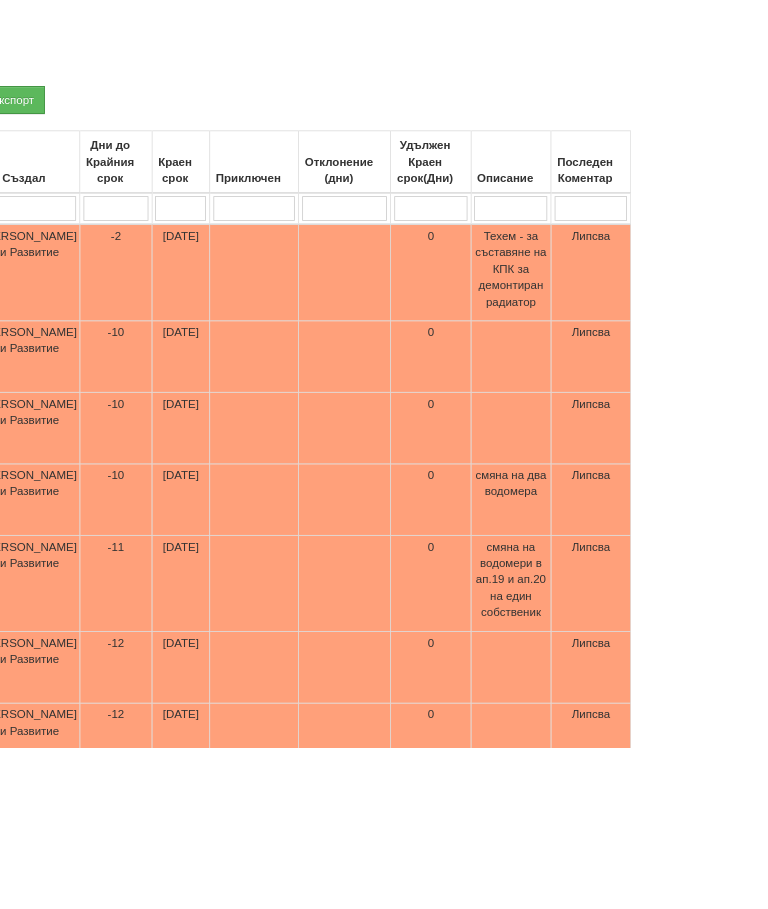 scroll, scrollTop: 362, scrollLeft: 682, axis: both 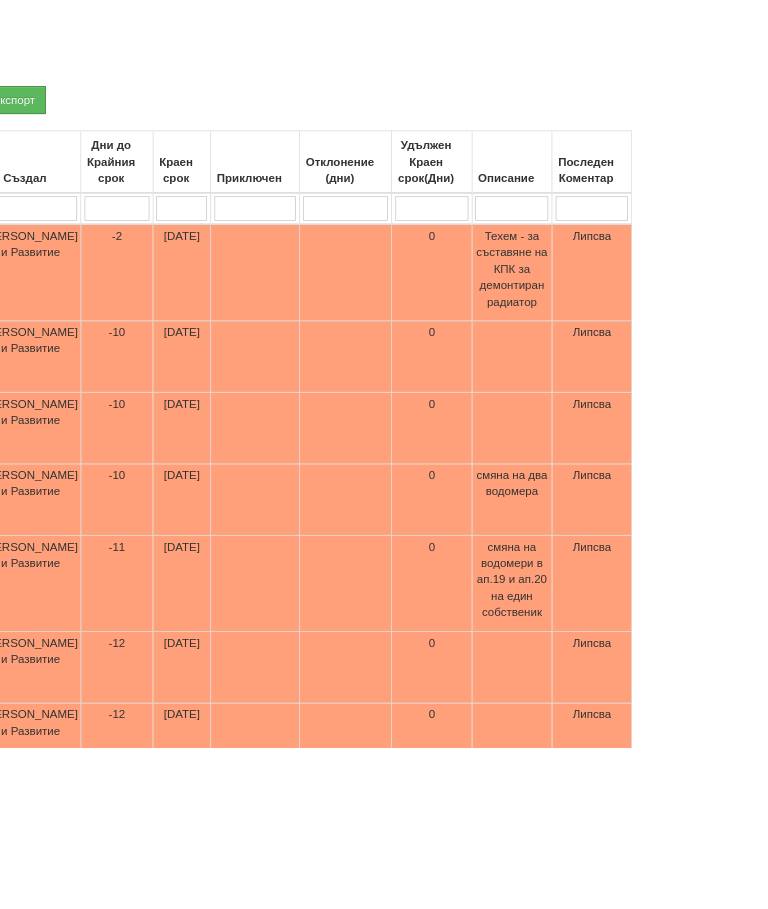 click on "Пр" at bounding box center (953, 254) 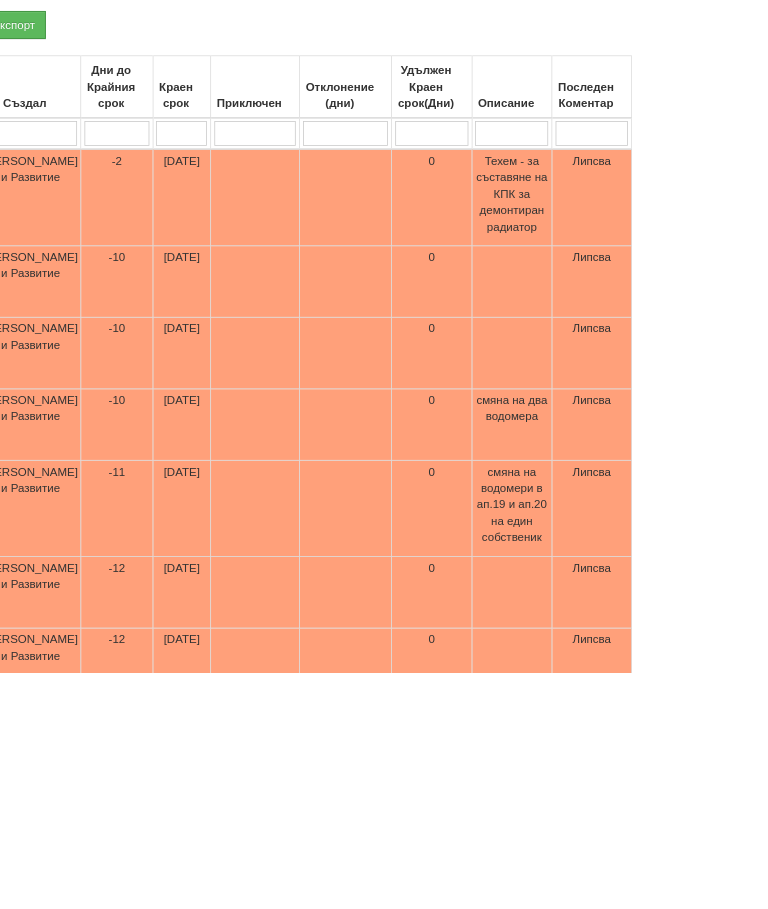 type on "П" 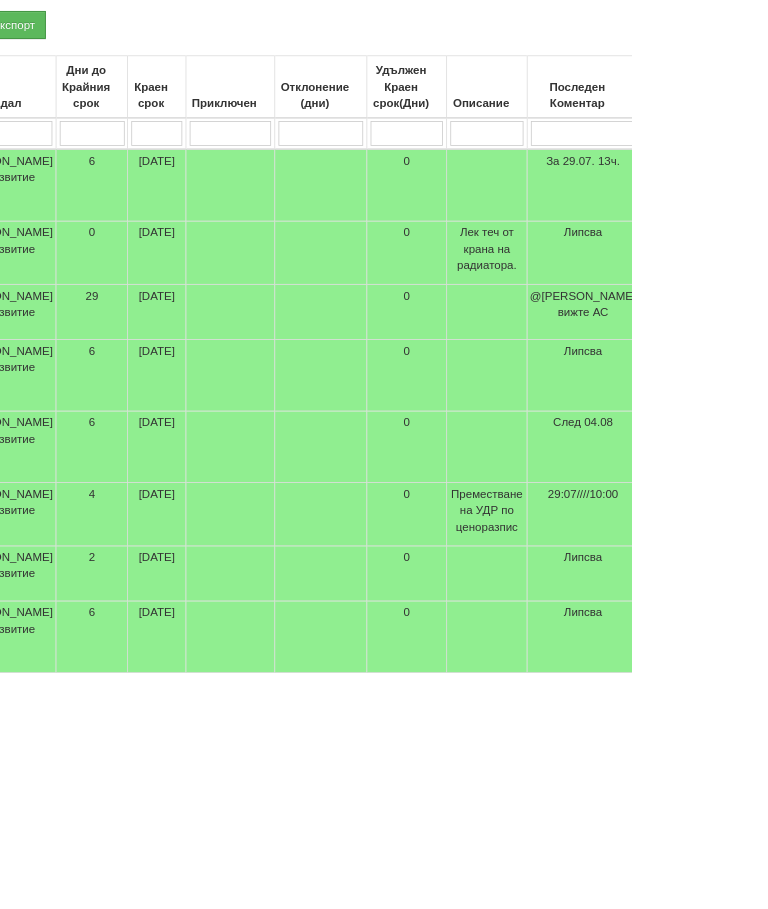 scroll, scrollTop: 362, scrollLeft: 628, axis: both 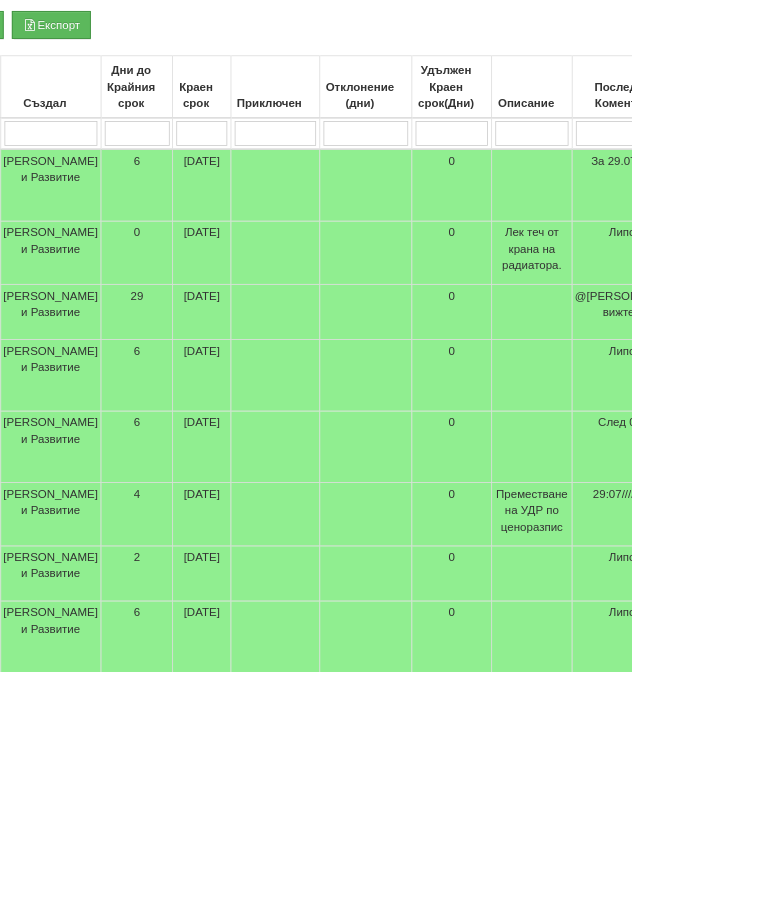 type 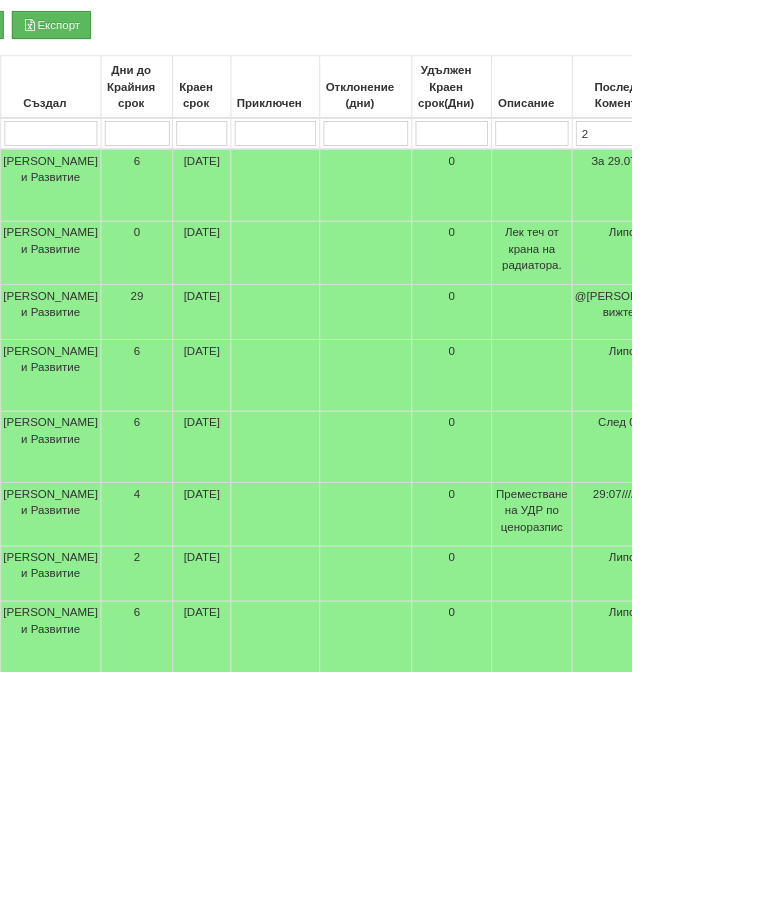 type on "29" 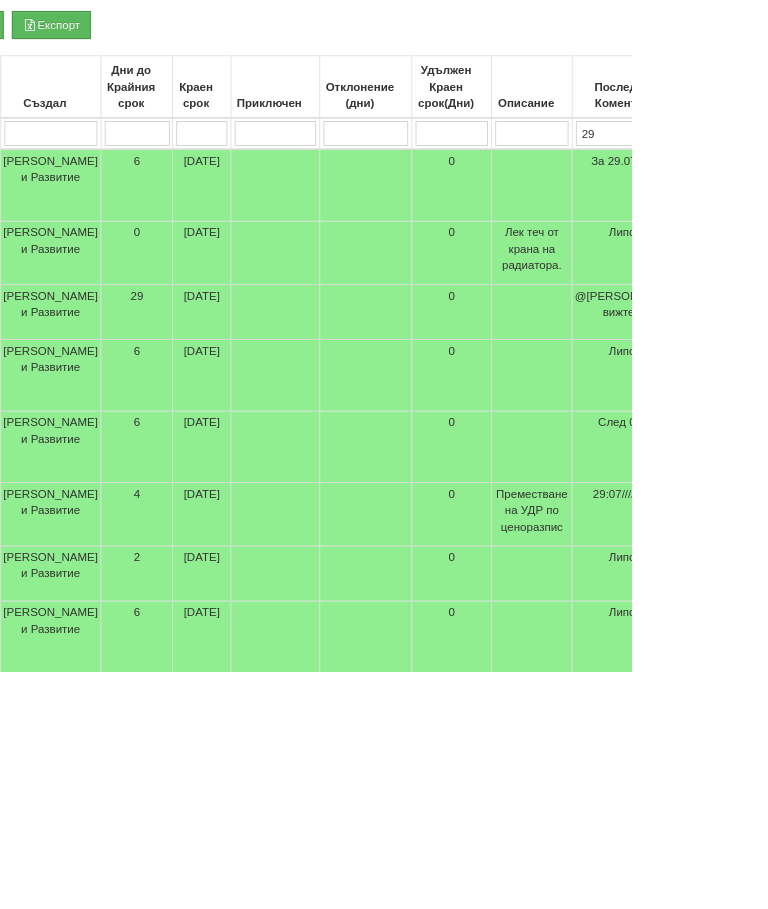 type on "29" 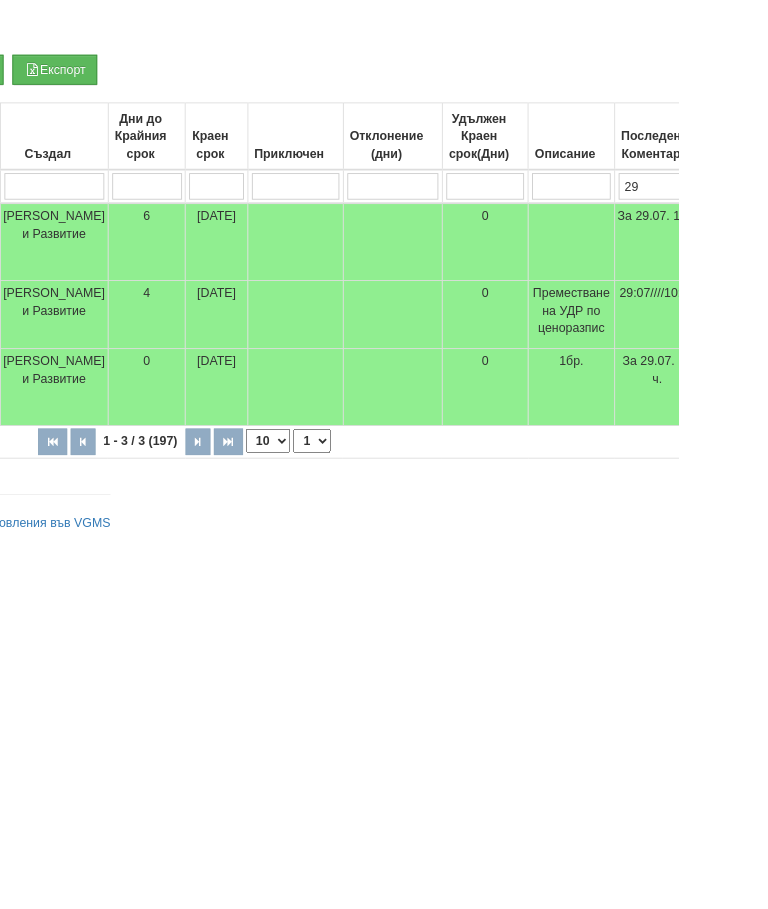 scroll, scrollTop: 119, scrollLeft: 684, axis: both 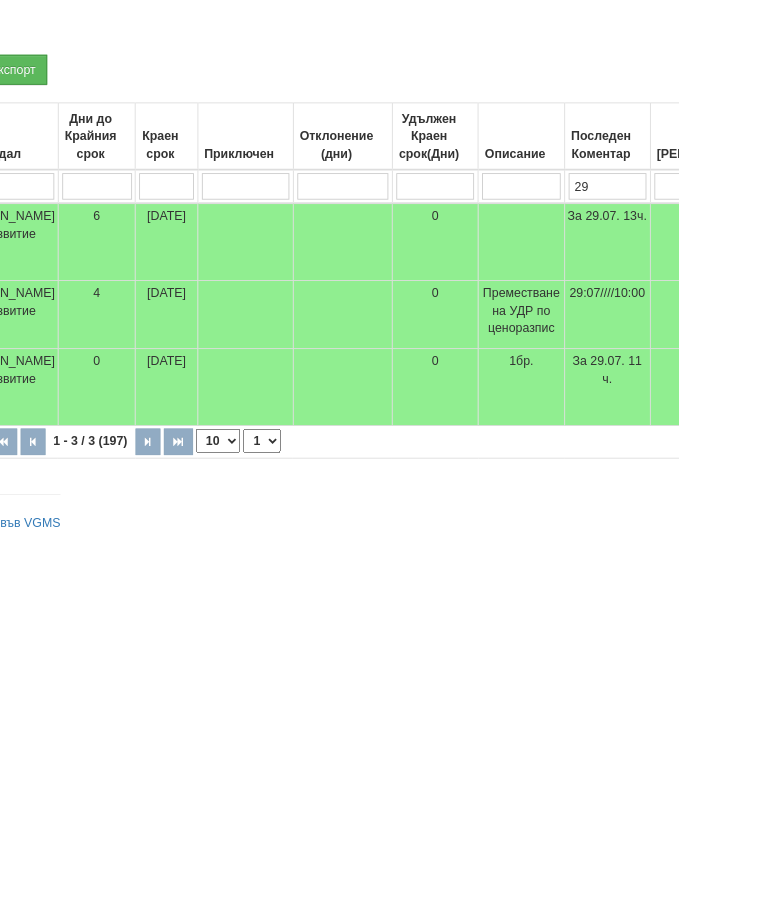 type on "2" 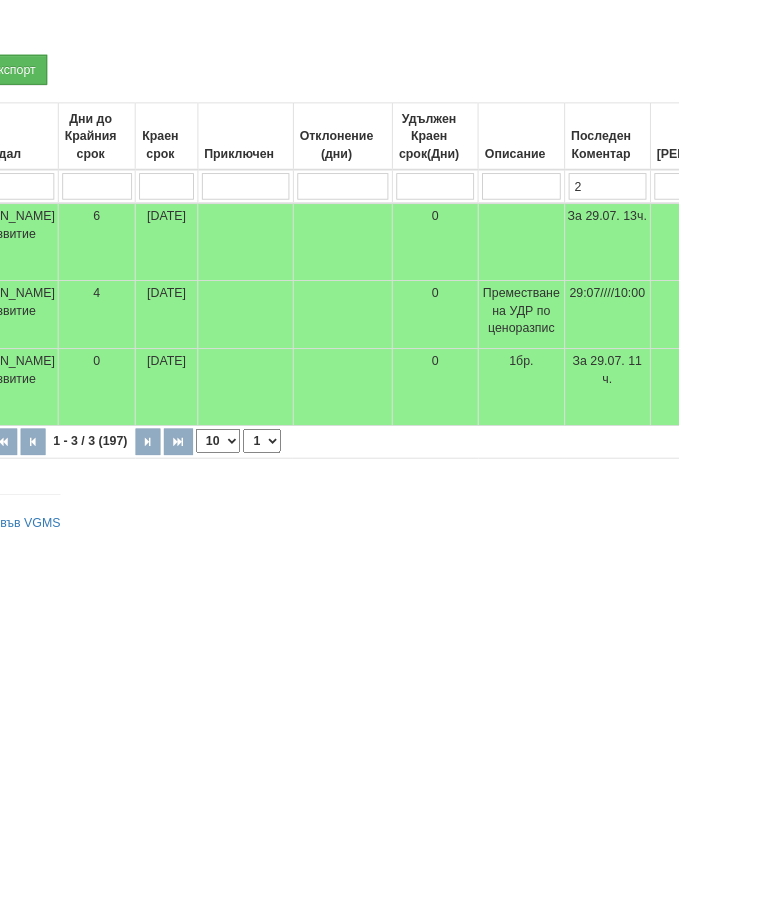 type on "2" 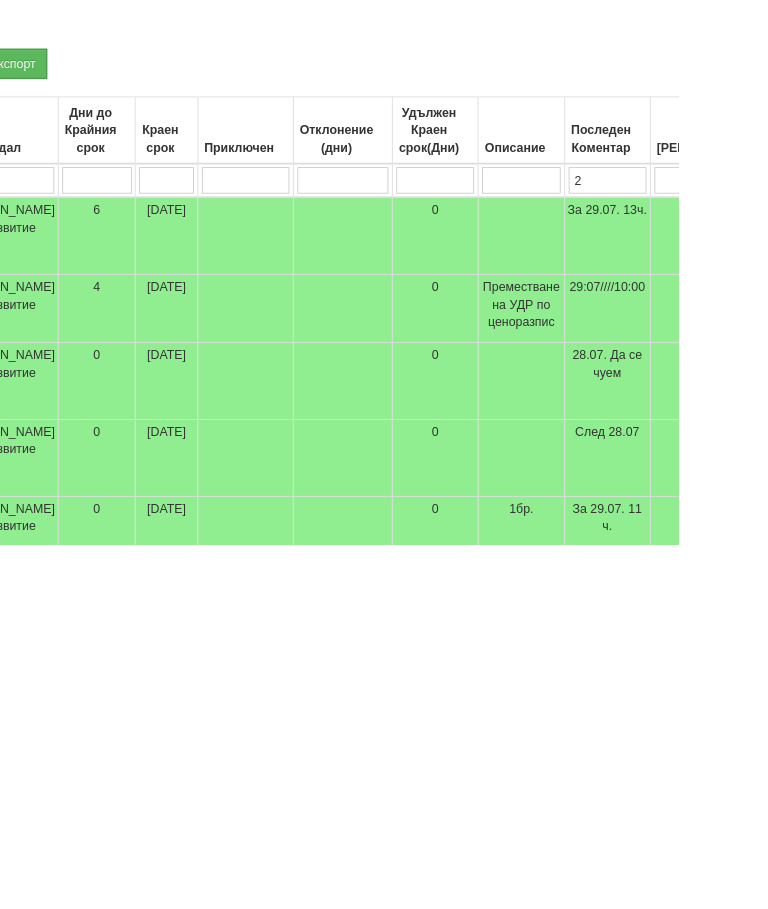 type 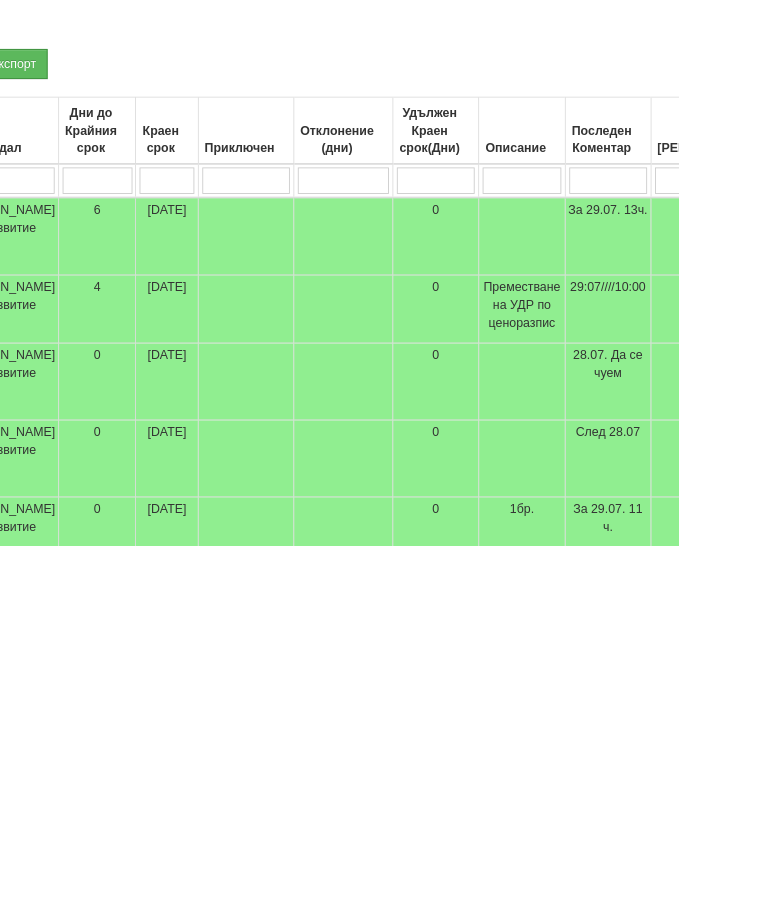 type 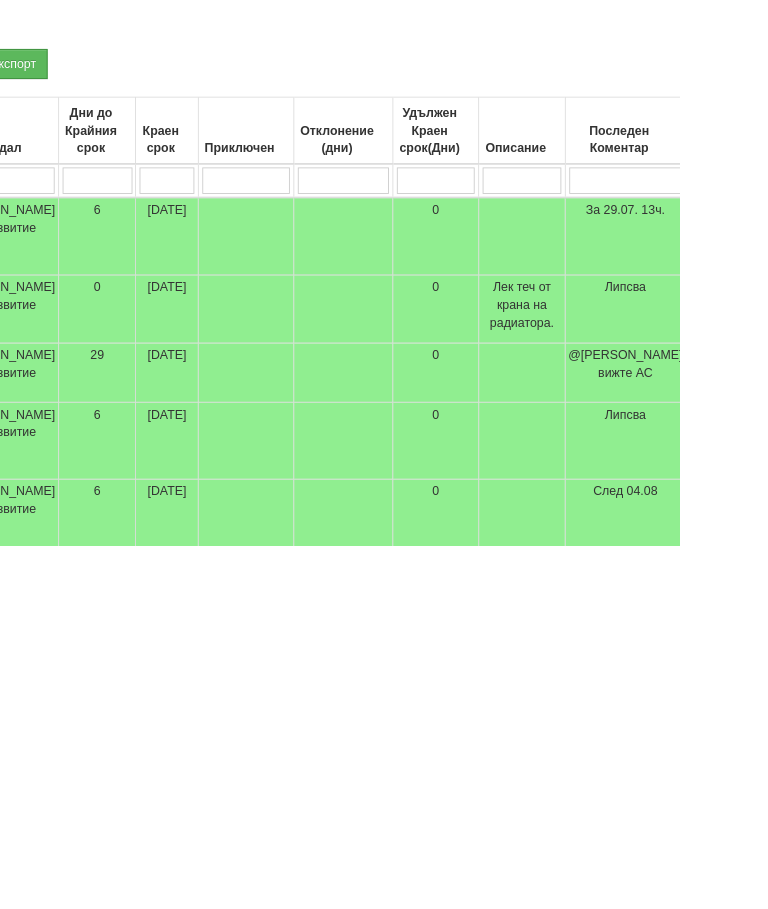 scroll, scrollTop: 119, scrollLeft: 694, axis: both 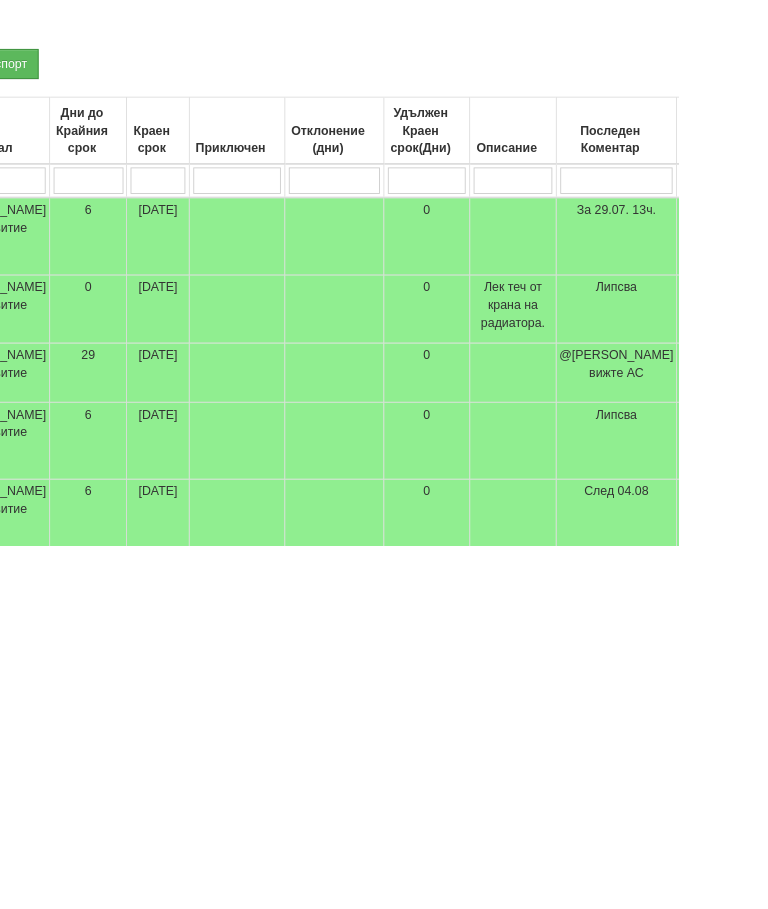 click at bounding box center [950, 497] 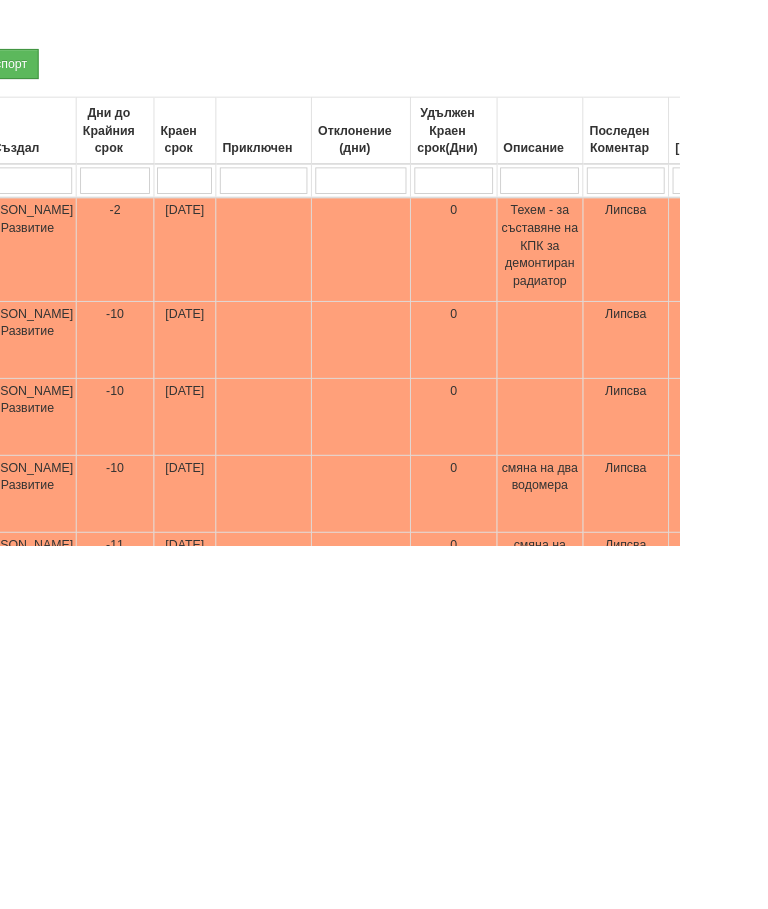 type on "Пр" 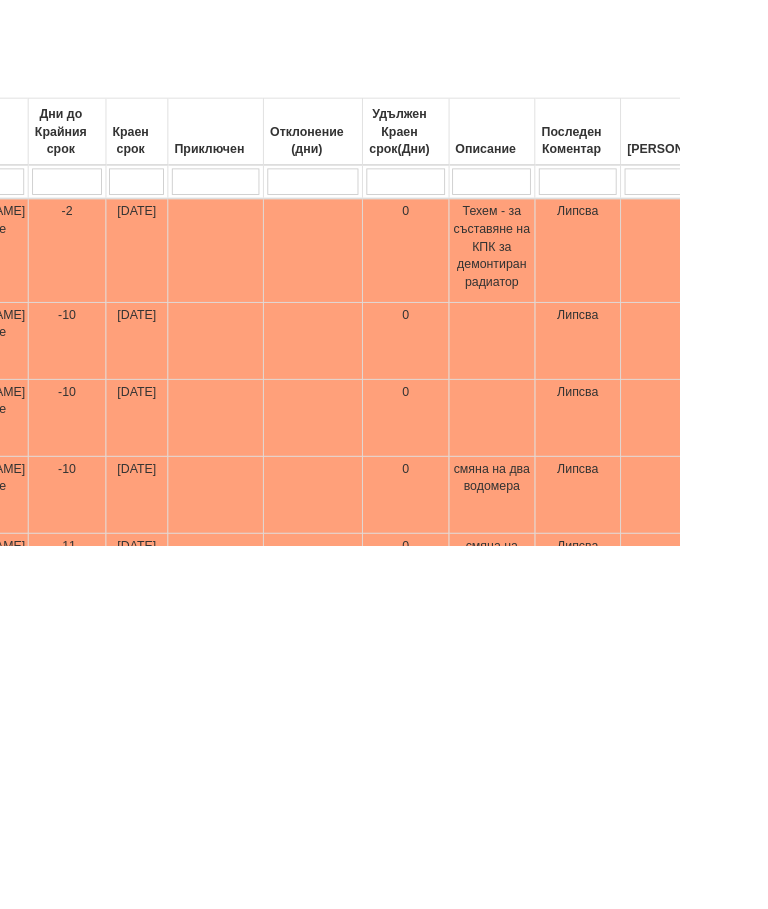type on "Пр" 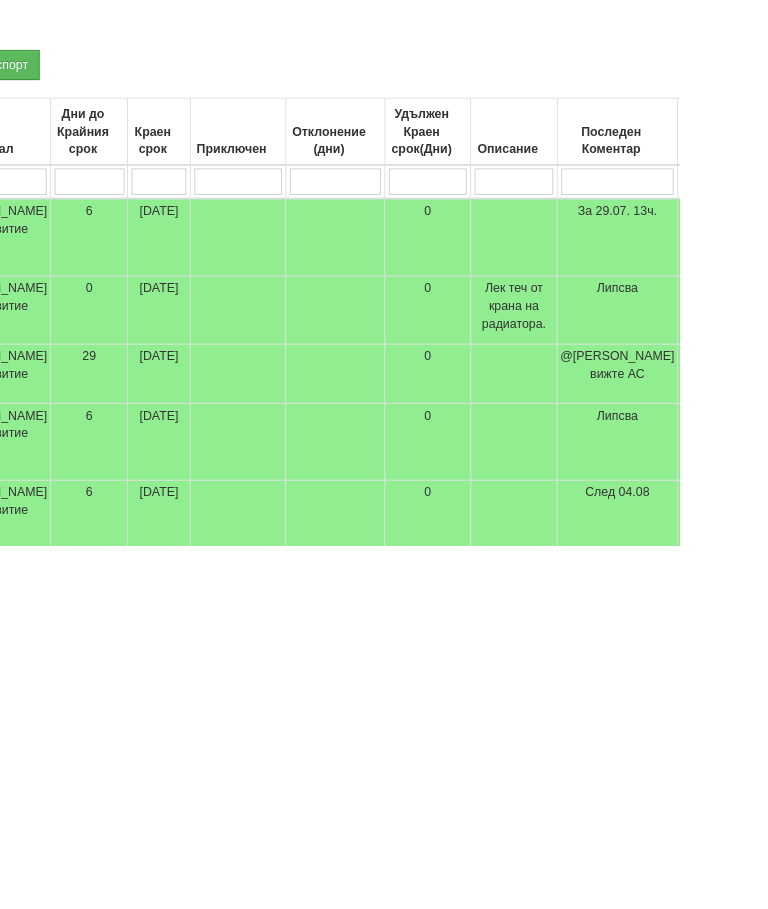 type on "П" 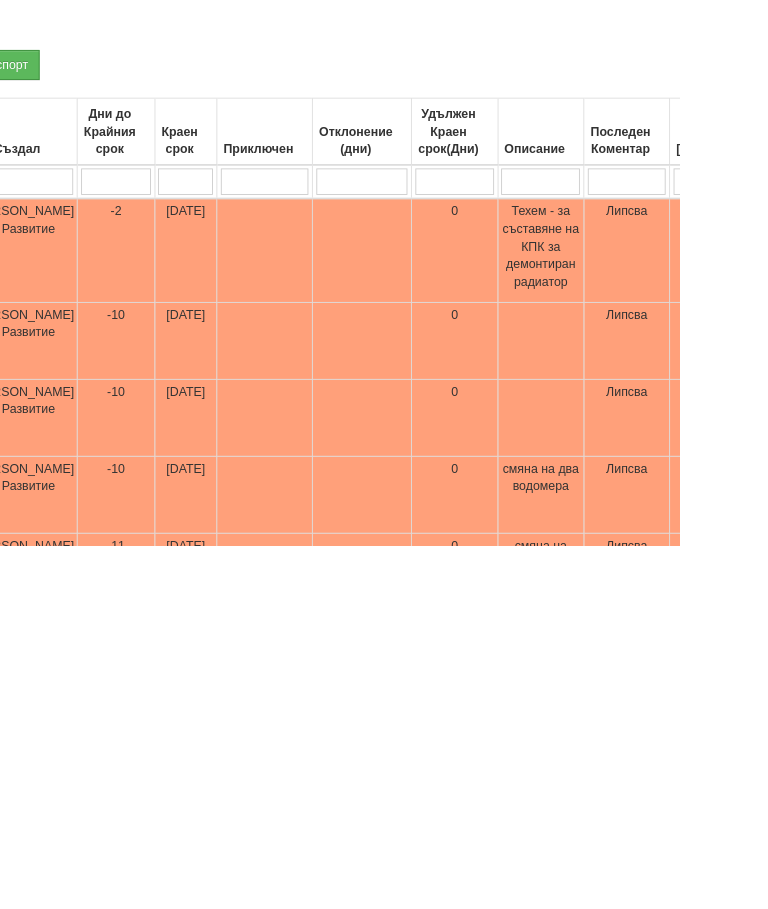 type on "Пр" 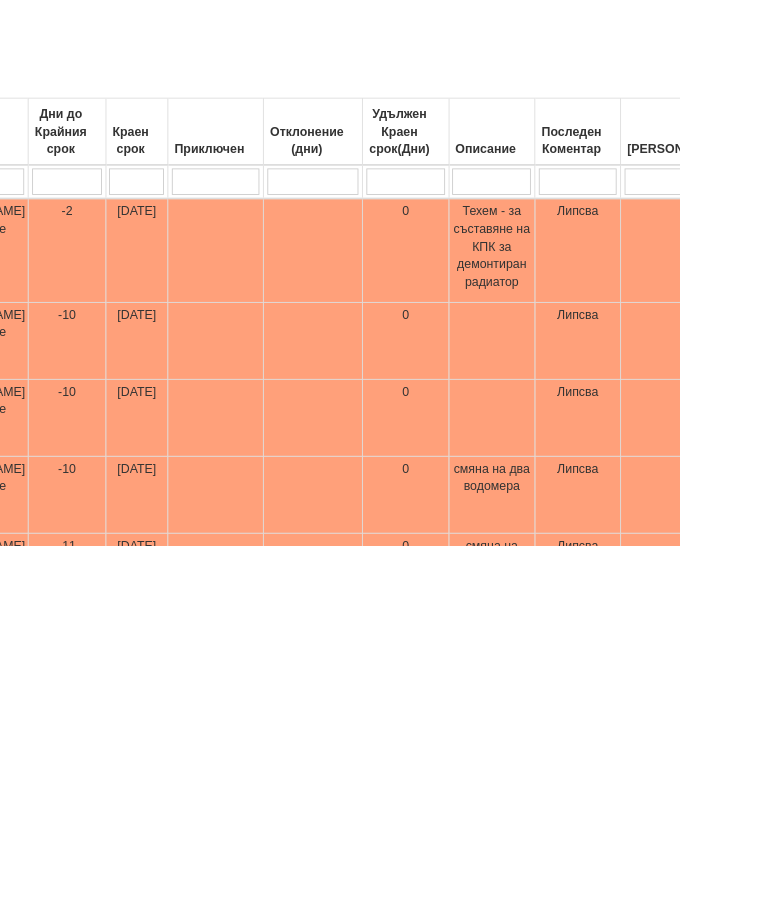type on "Пр" 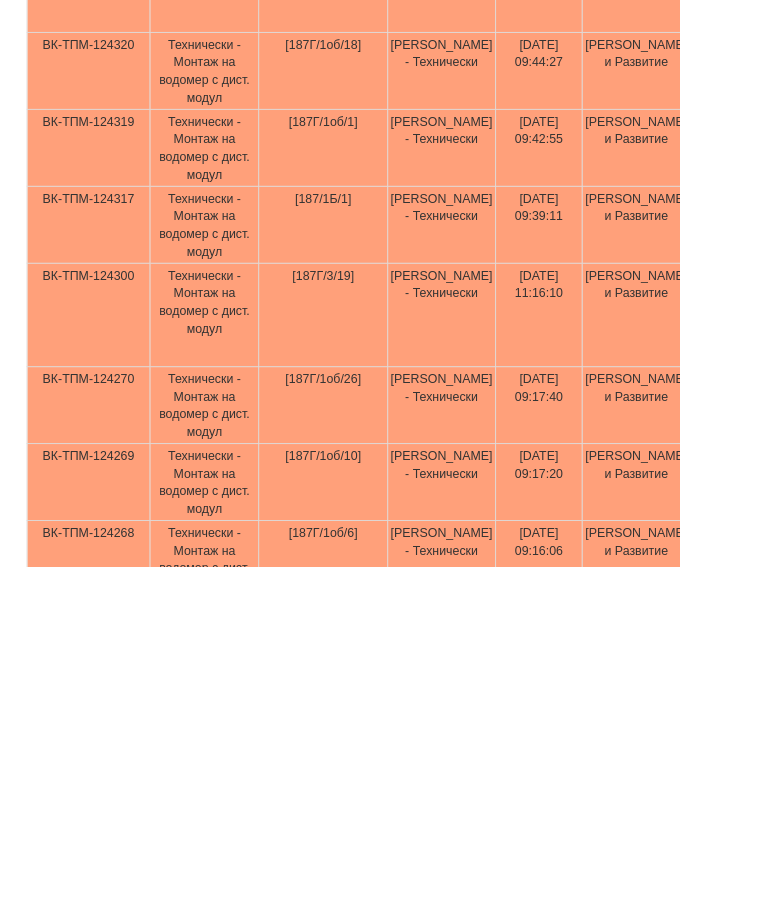 scroll, scrollTop: 456, scrollLeft: 0, axis: vertical 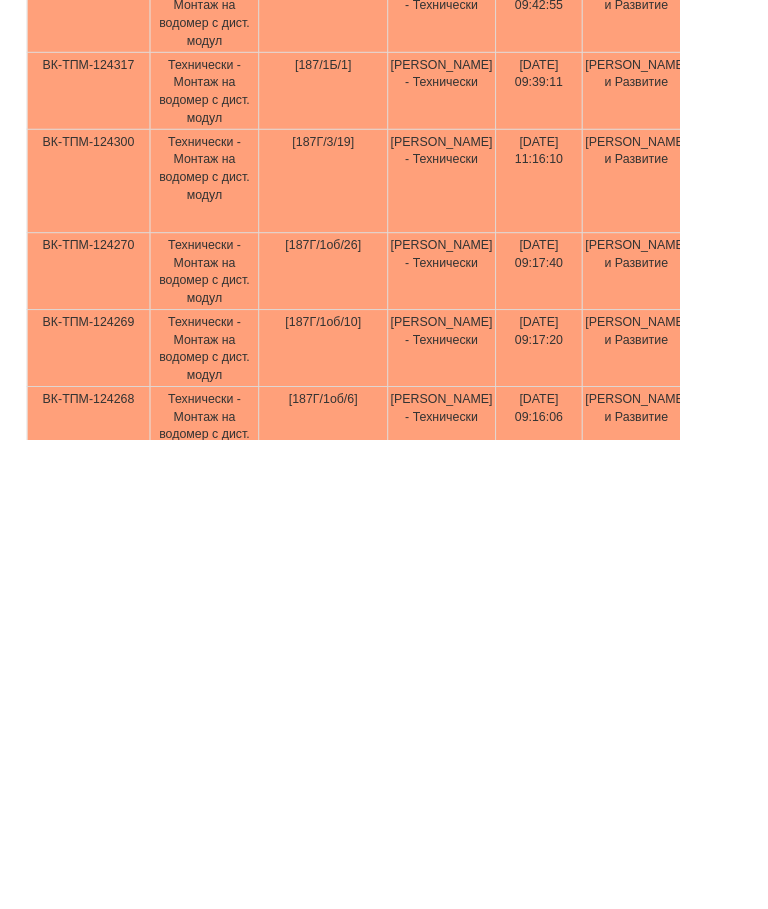 type on "Пр" 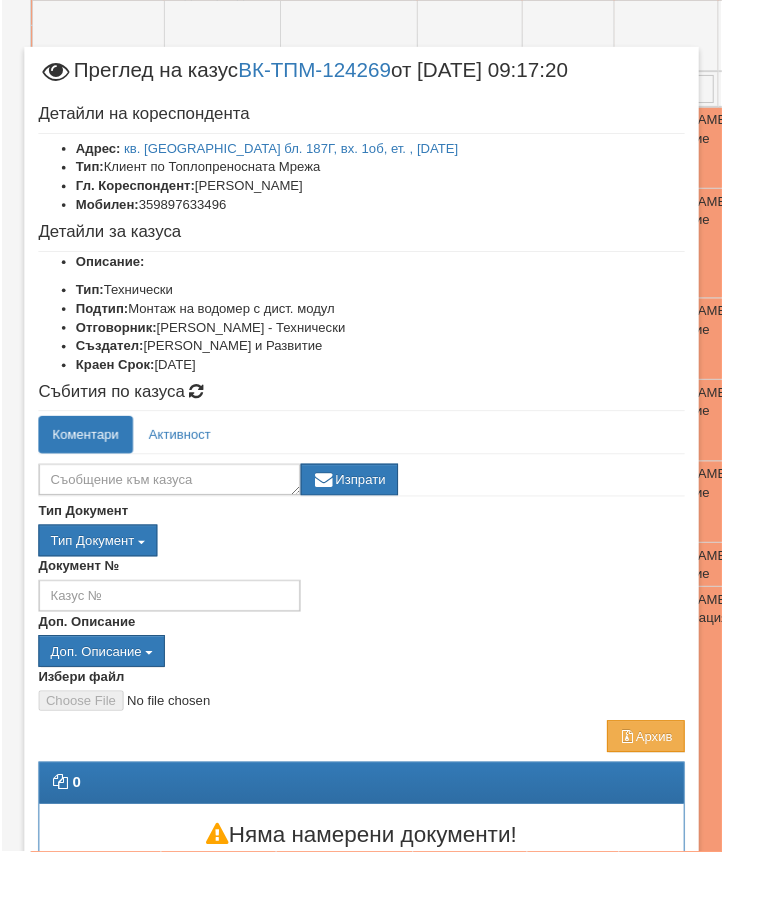 scroll, scrollTop: 805, scrollLeft: 0, axis: vertical 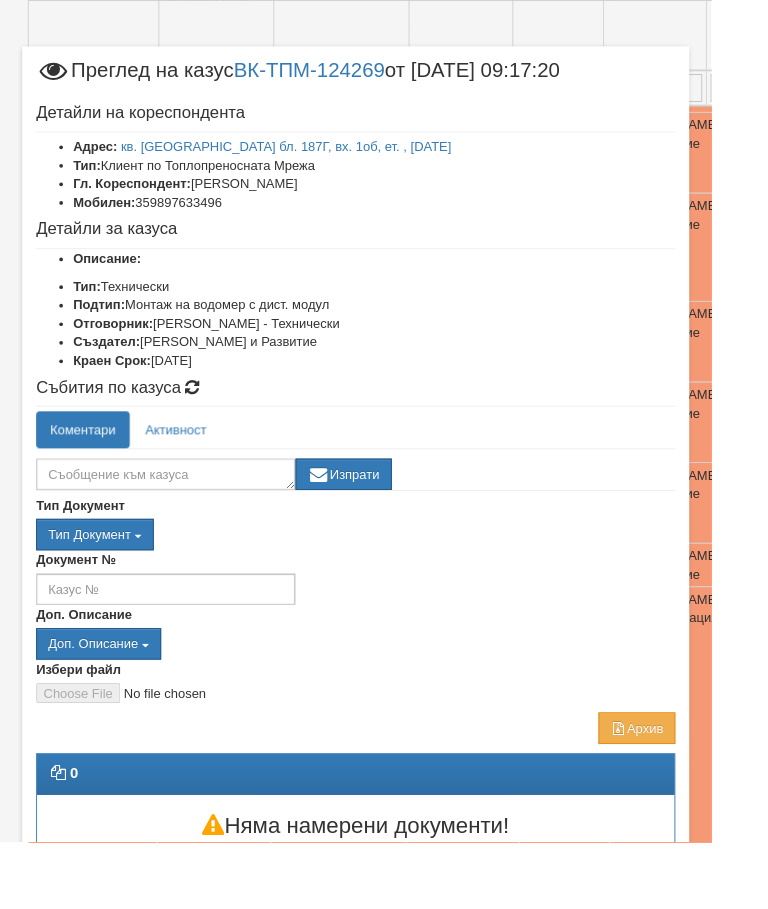 click on "Доп. Описание
Доп. Описание
вод
оп
псщ
хвои
псщ.reecl
хвои.reecl
ВК
ИК
ПДО
ДОРК
ТС" at bounding box center (384, 682) 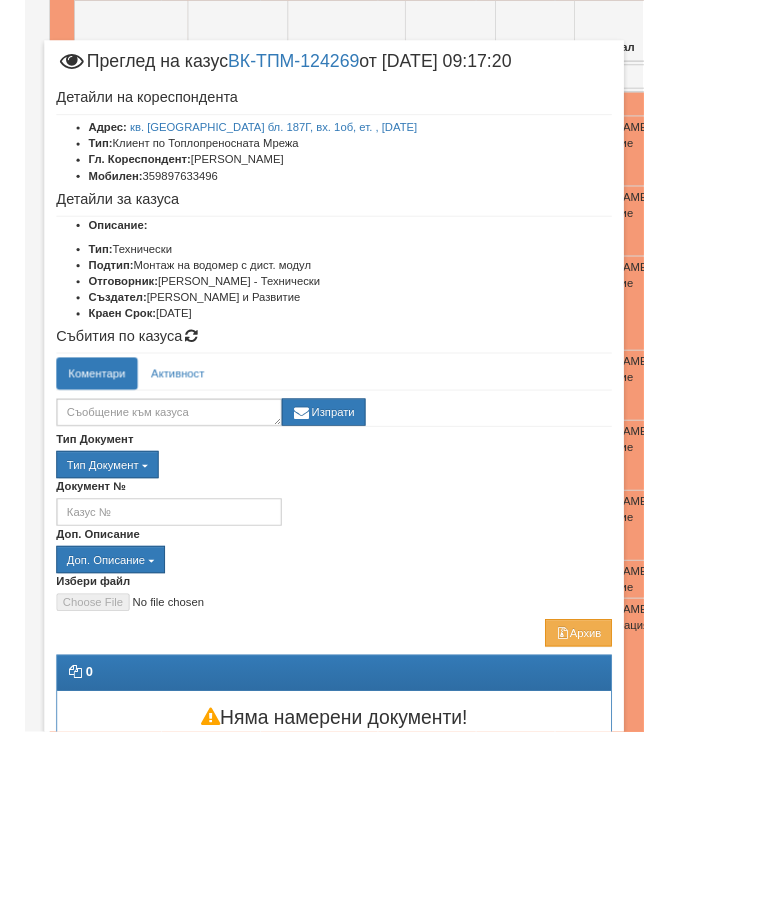 scroll, scrollTop: 686, scrollLeft: 0, axis: vertical 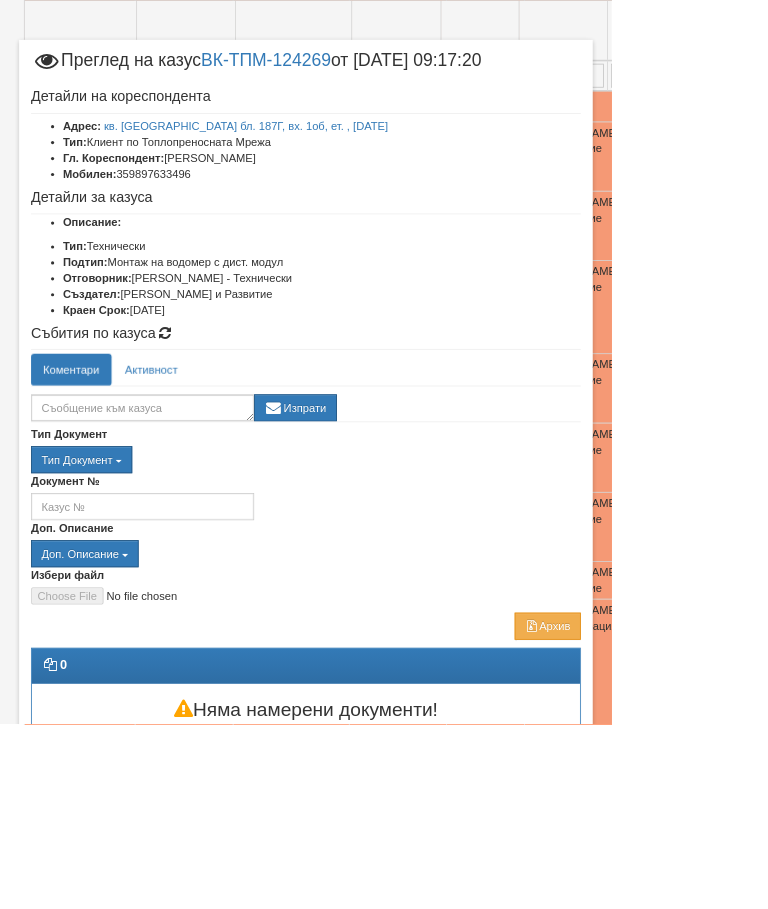 click on "Отказ" at bounding box center (693, 933) 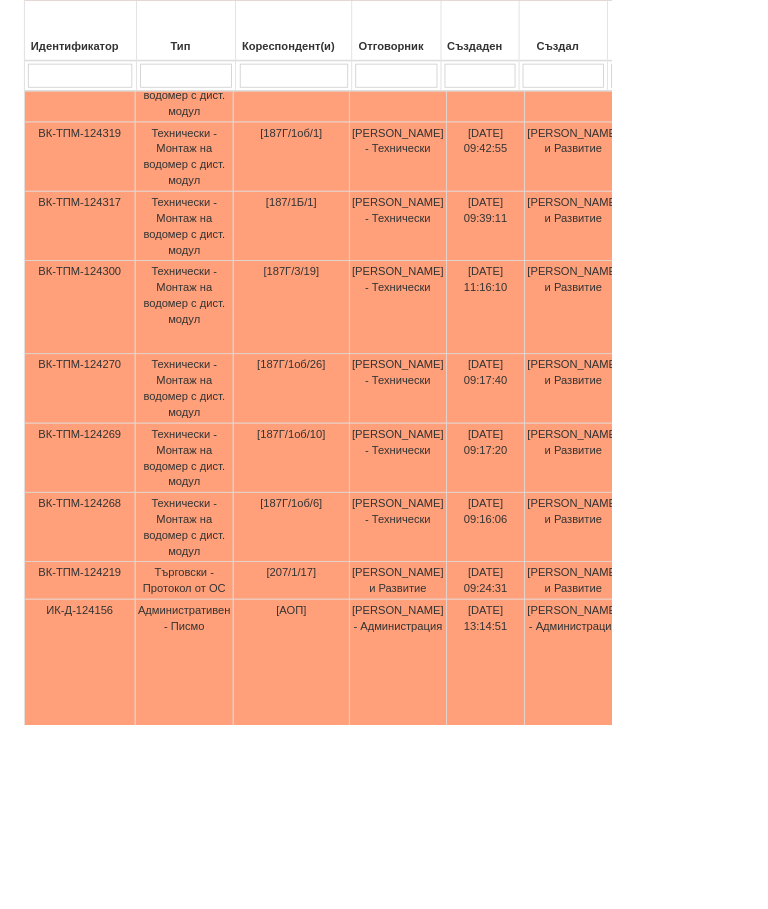 click on "Технически - Монтаж на водомер с дист. модул" at bounding box center (231, 575) 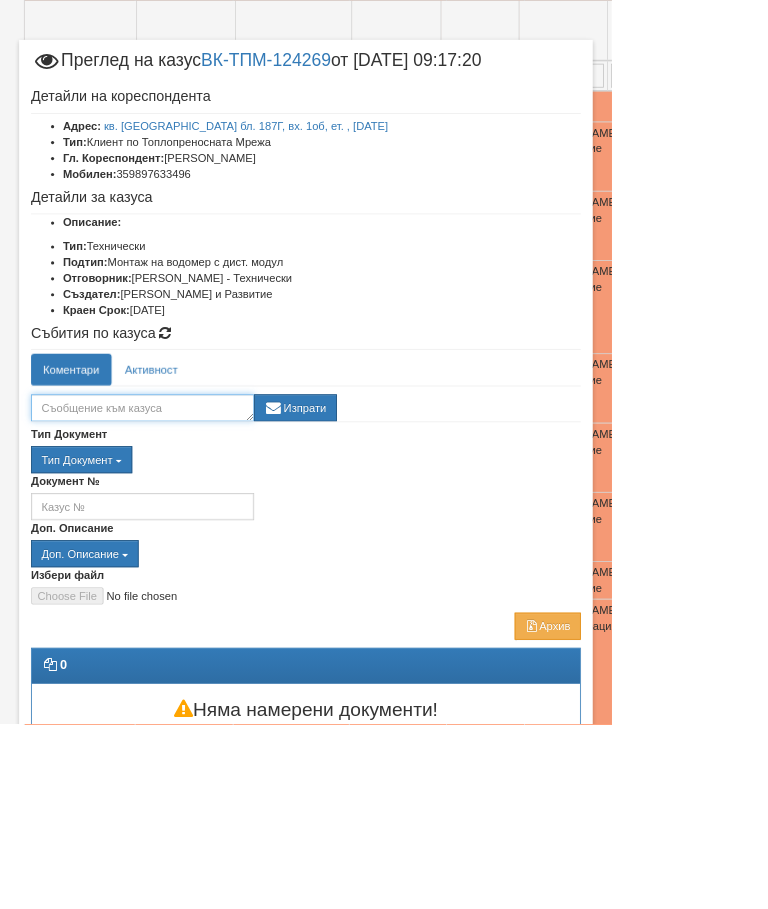 click at bounding box center (179, 512) 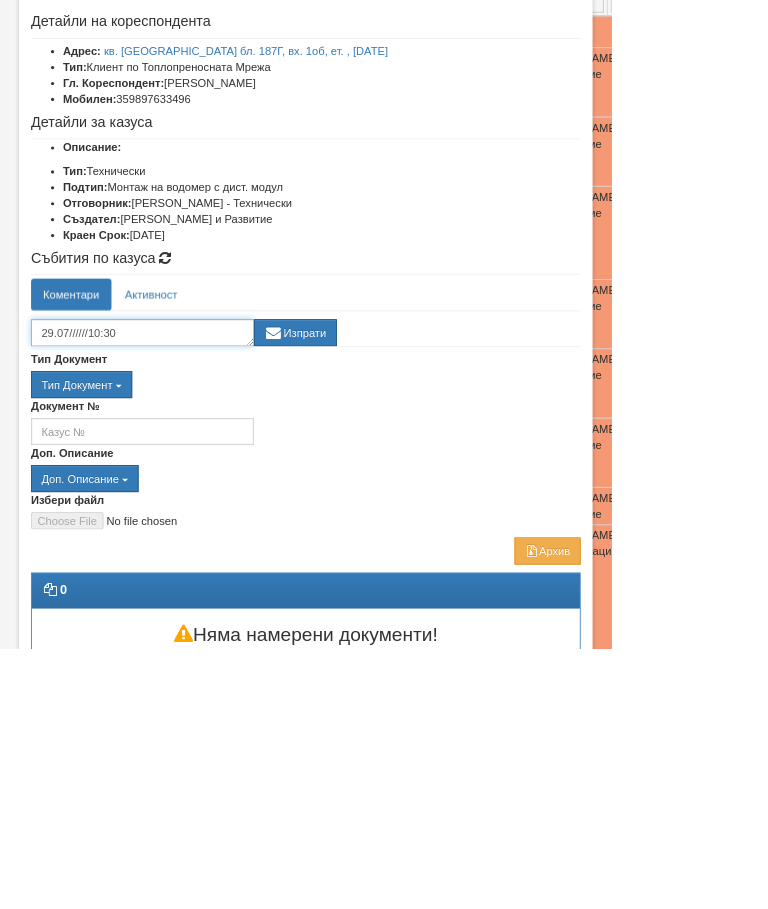 type on "29.07//////10:30" 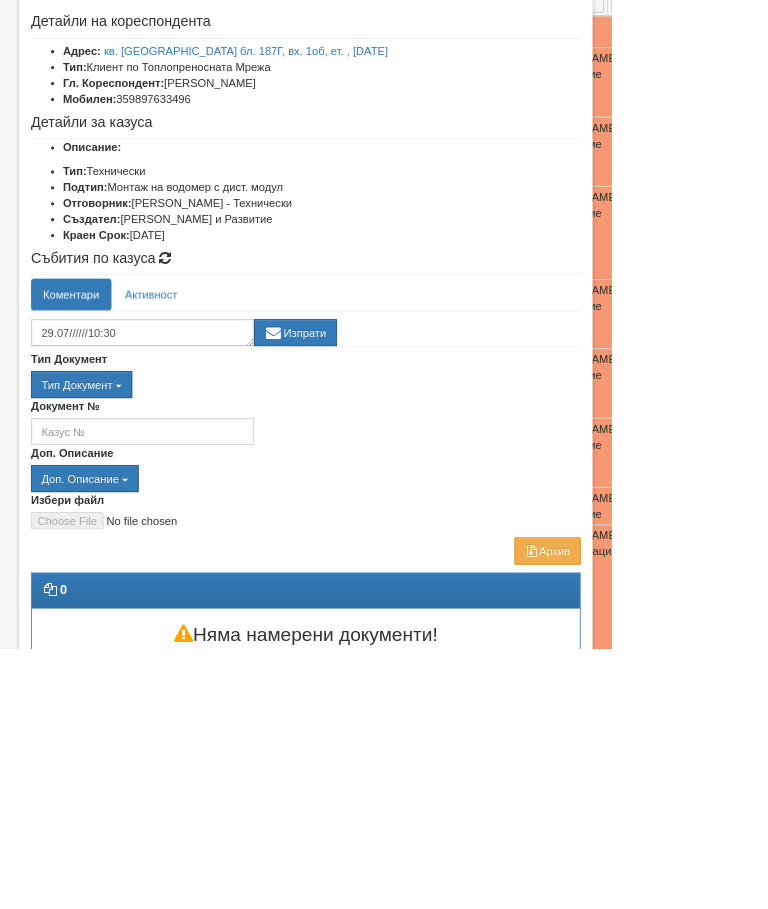 click on "Изпрати" at bounding box center [371, 512] 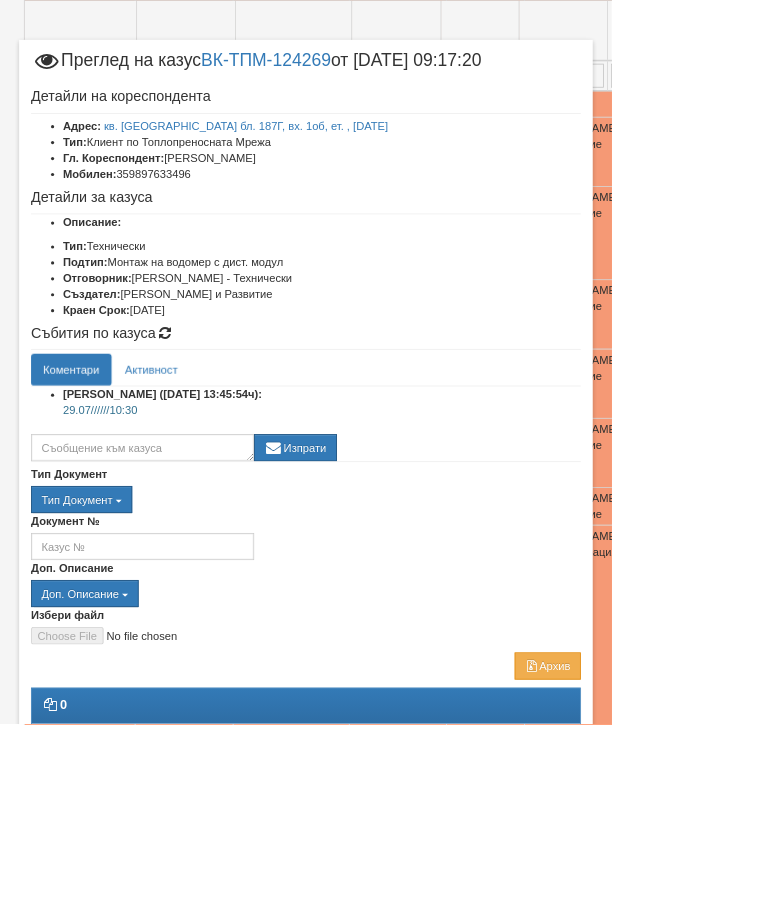 click on "Отказ" at bounding box center [693, 983] 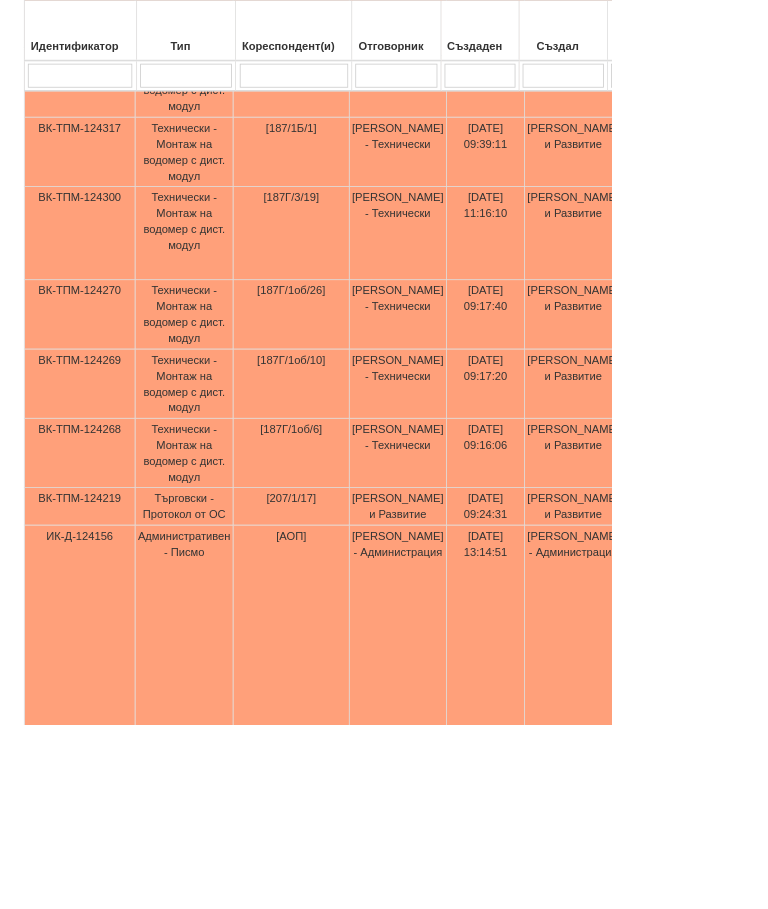 click on "Технически - Монтаж на водомер с дист. модул" at bounding box center [231, 568] 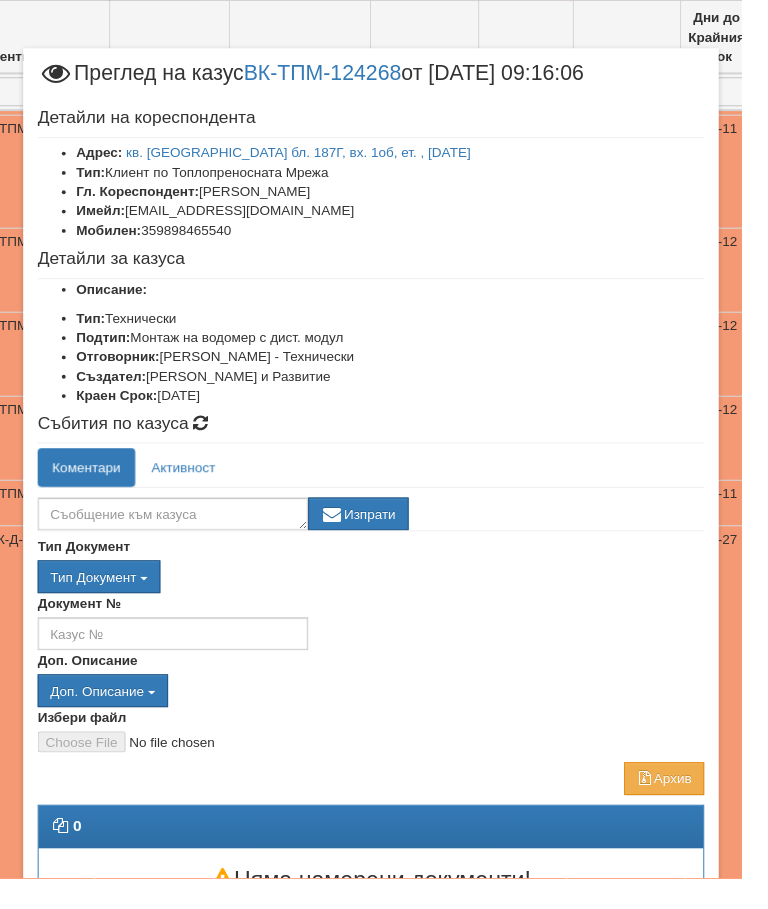 scroll, scrollTop: 895, scrollLeft: 71, axis: both 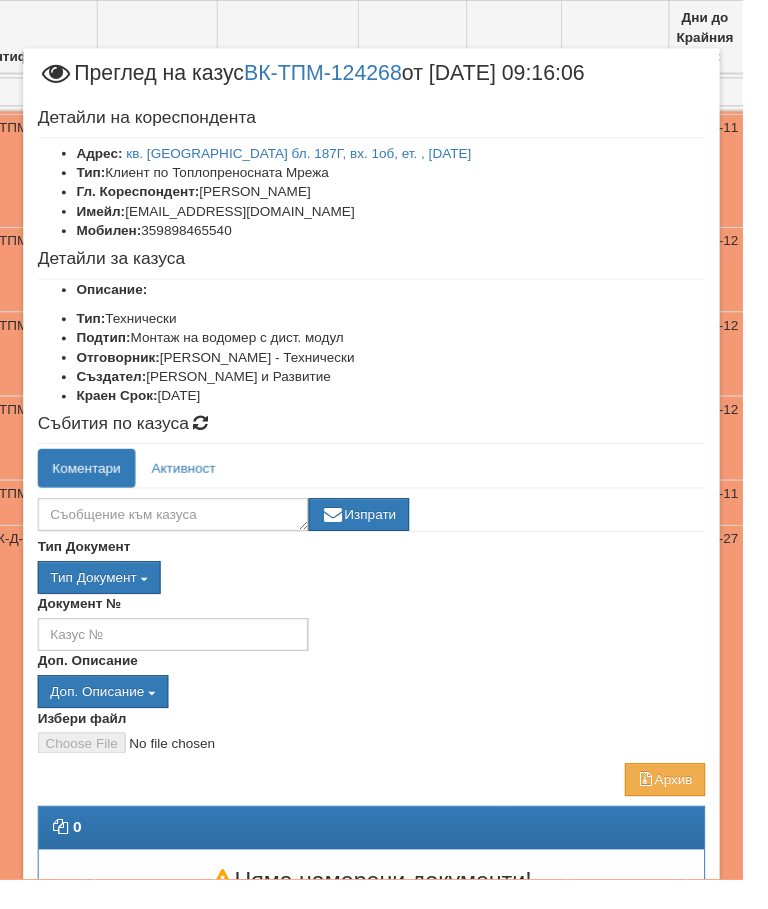 click on "Тип Документ
П
М
ЗСП
ОК
СМПТ
КПК
ППО
КПА
КПАПО
КПАСО
ППА ПВЕВ Д" at bounding box center (384, 597) 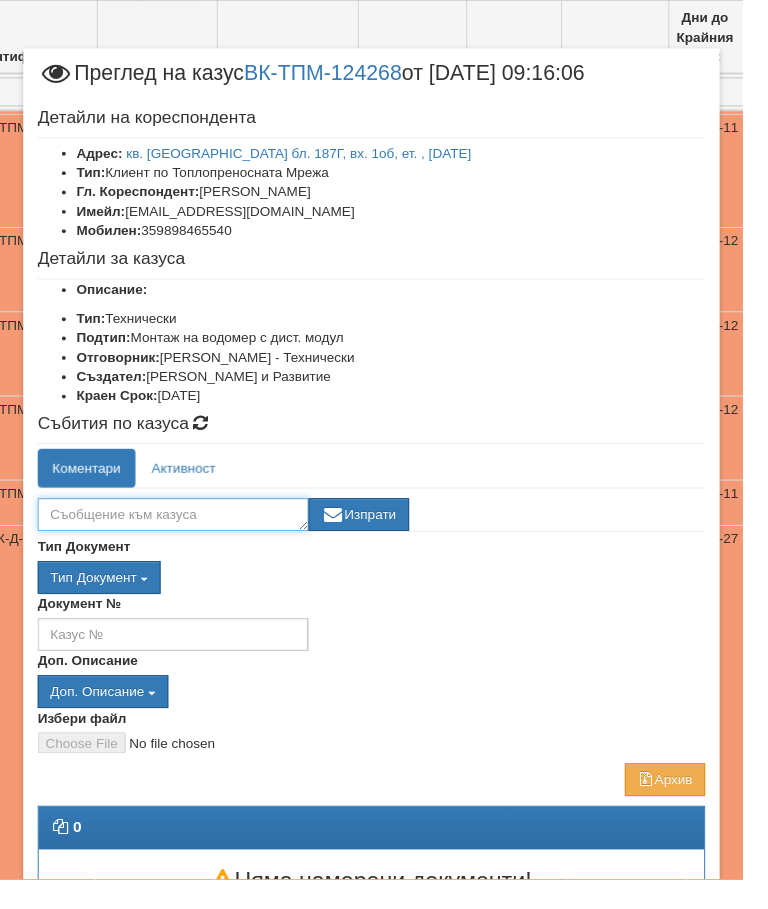 click at bounding box center (179, 532) 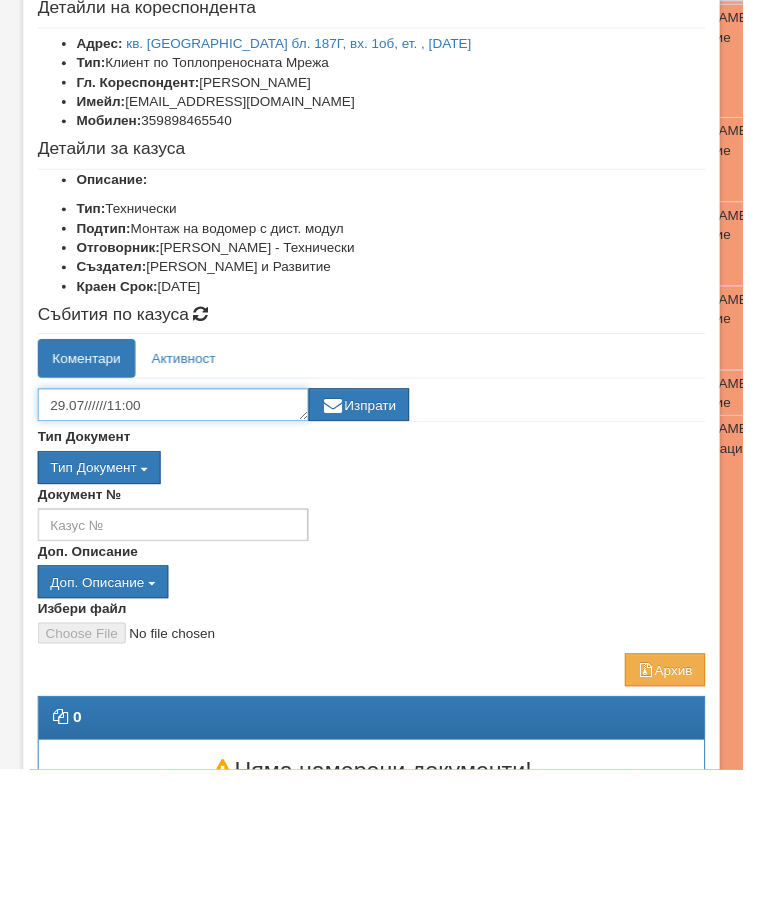type on "29.07//////11:00" 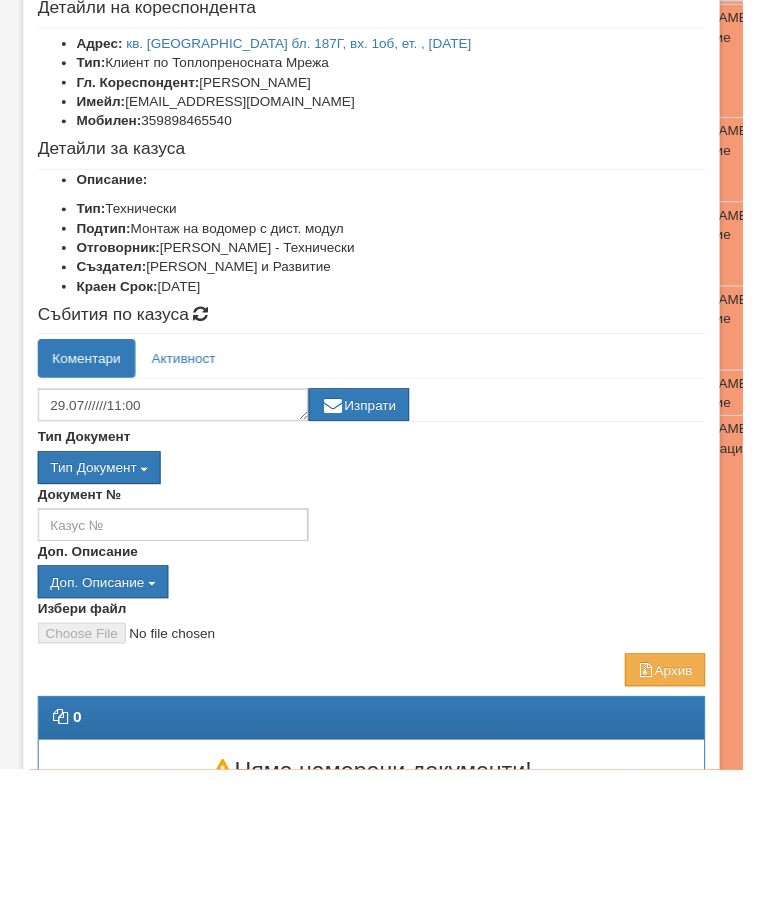 click on "Изпрати" at bounding box center (371, 532) 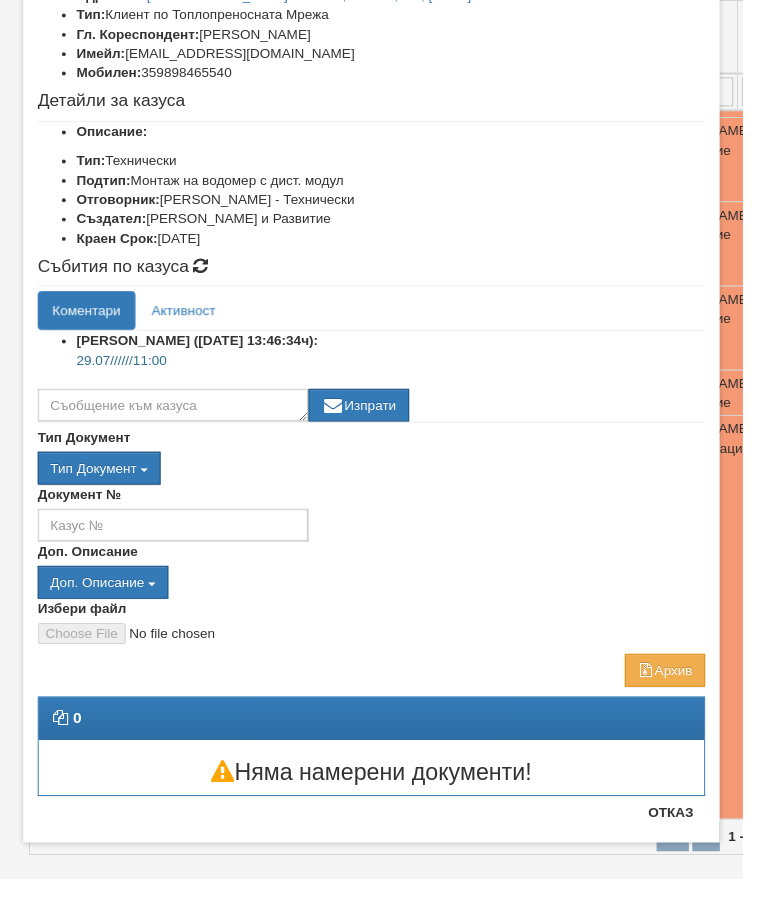 scroll, scrollTop: 144, scrollLeft: 0, axis: vertical 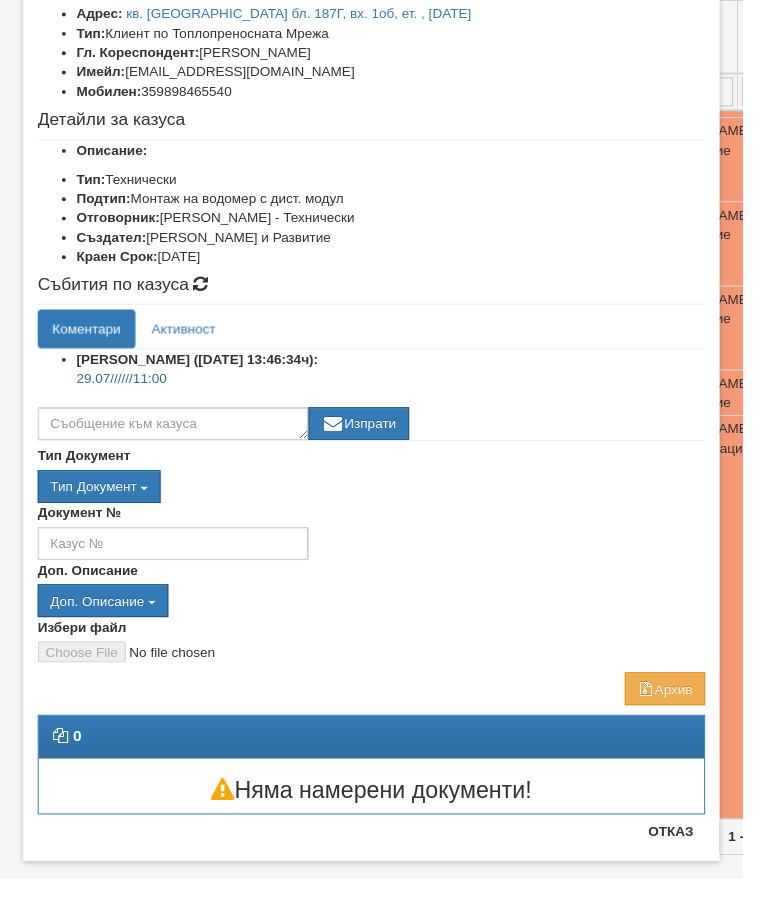 click on "×    Преглед на казус  ВК-ТПМ-124268  от 09/07/2025 09:16:06
Детайли на кореспондента
Адрес:
кв. Трошево бл. 187Г, вх. 1об, ет. , ап. 6
Тип:  Клиент по Топлопреносната Мрежа
Гл. Кореспондент:  Грета КАПИТАНОВА
Имейл:  gretakapitanova@gmail.com
Мобилен:  359898465540
Детайли за казуса
Описание:
Тип:  Технически
Подтип:  Монтаж на водомер с дист. модул
Отговорник:   16/07/2025" at bounding box center (384, 398) 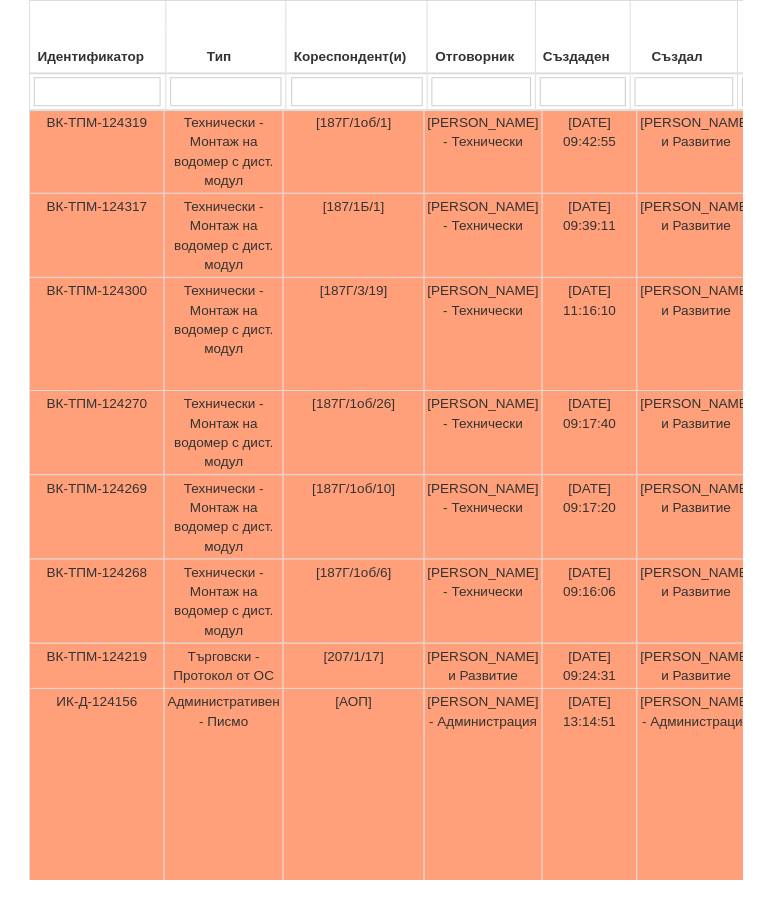 scroll, scrollTop: 728, scrollLeft: 0, axis: vertical 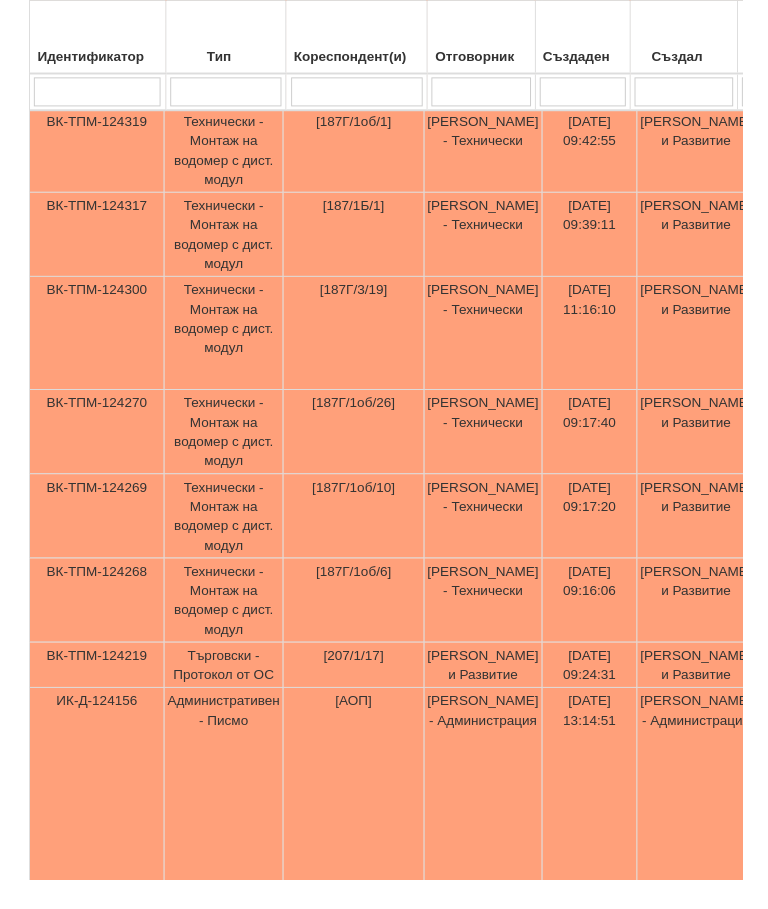 click on "Технически - Монтаж на водомер с дист. модул" at bounding box center (231, 446) 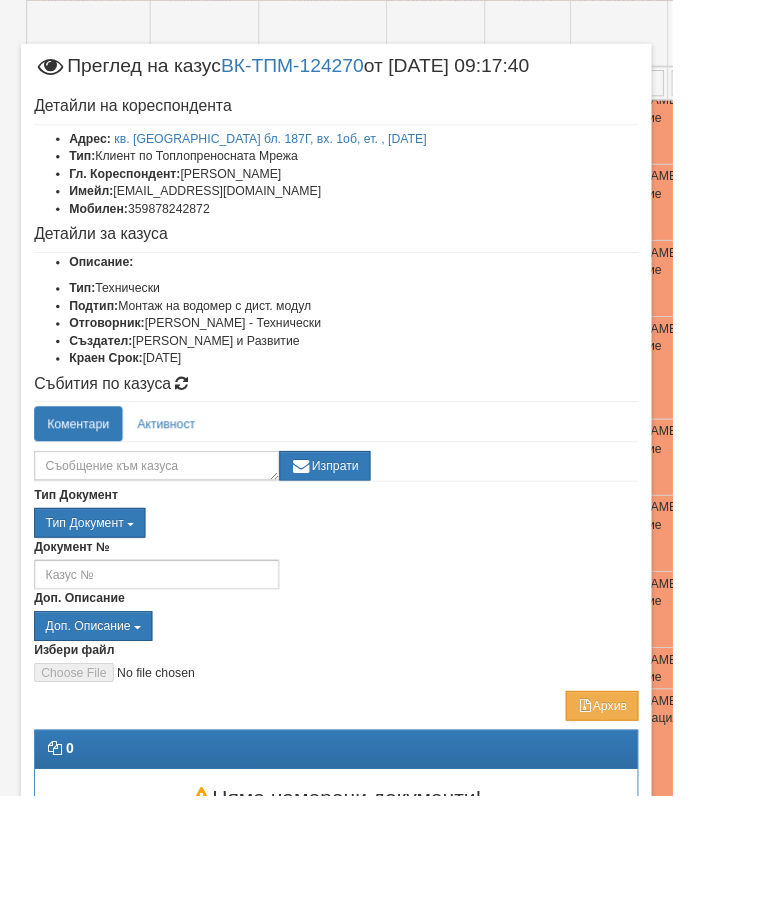 scroll, scrollTop: 586, scrollLeft: 0, axis: vertical 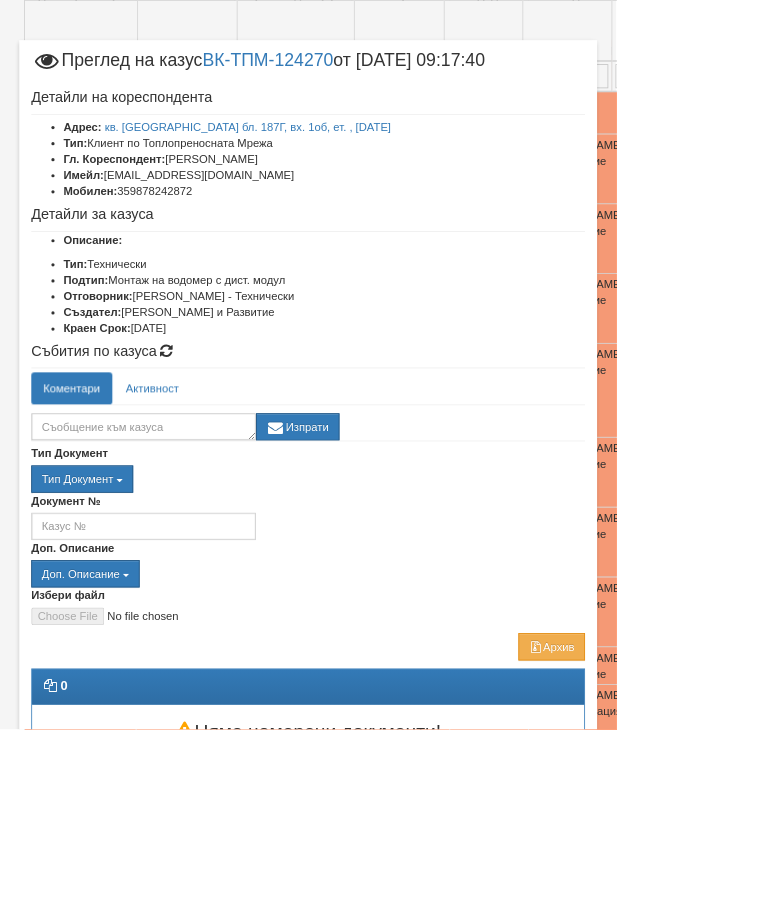click on "Отказ" at bounding box center [693, 953] 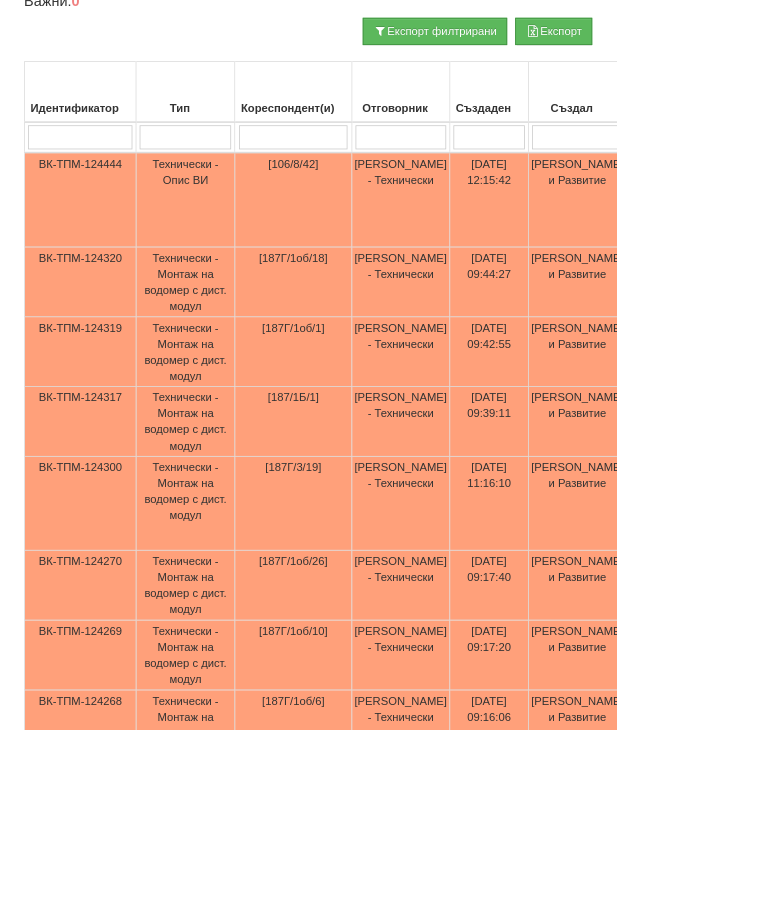 scroll, scrollTop: 445, scrollLeft: 0, axis: vertical 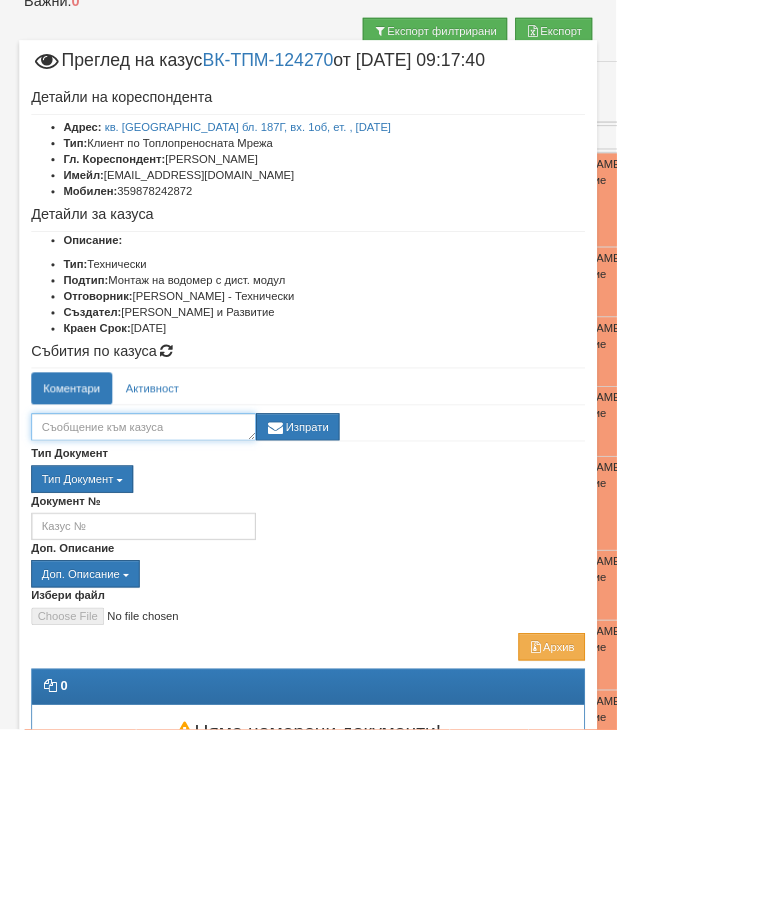 click at bounding box center [179, 532] 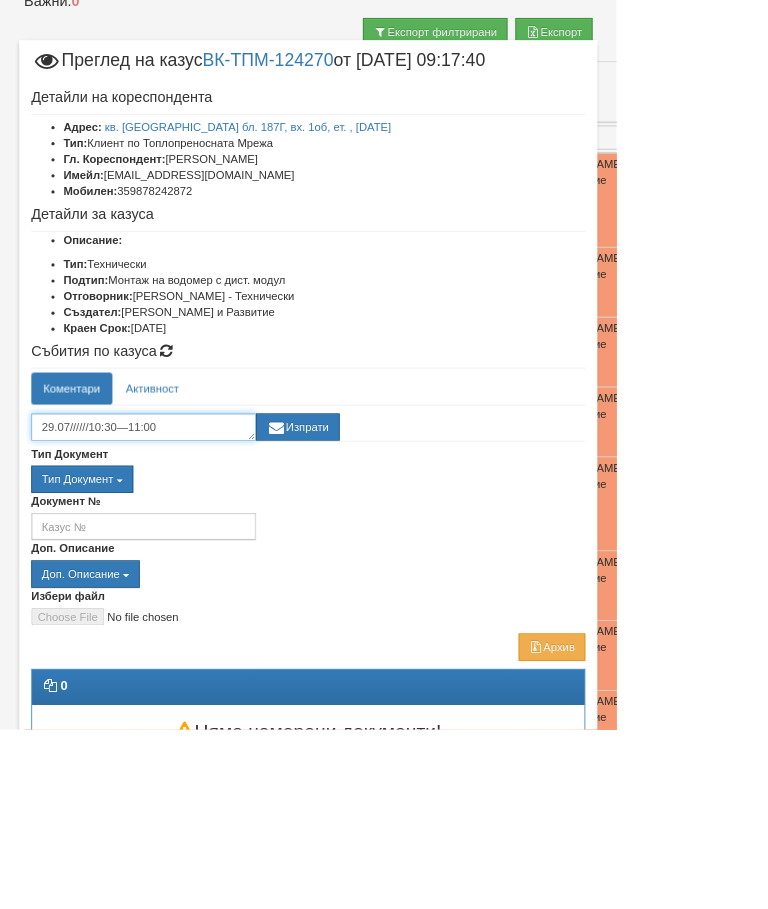 type on "29.07//////10:30—11:00" 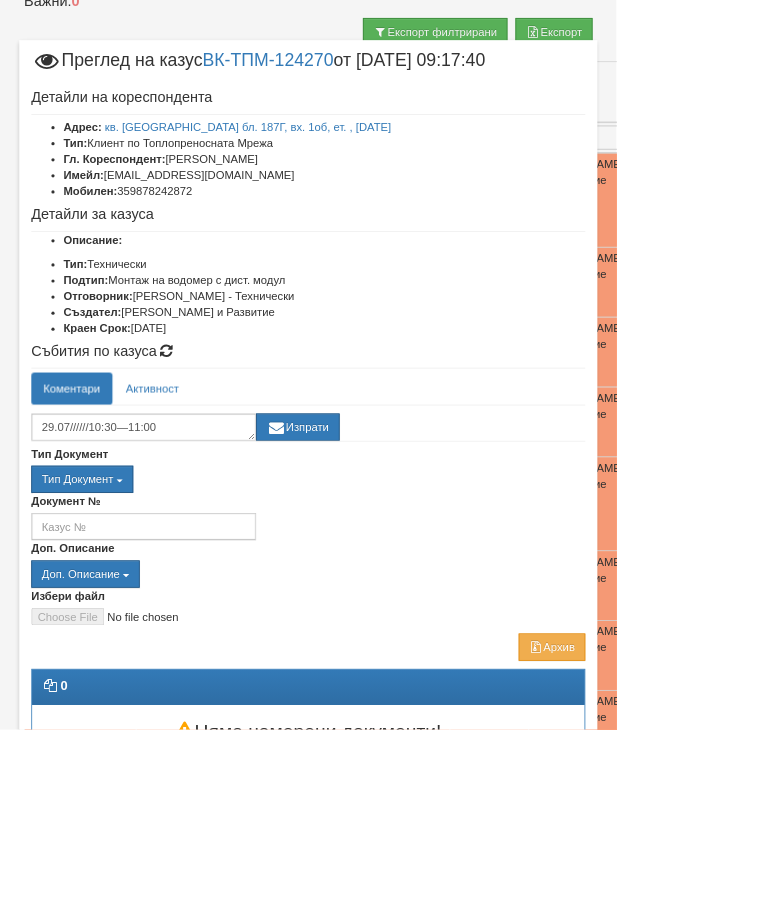 click on "Изпрати" at bounding box center [371, 532] 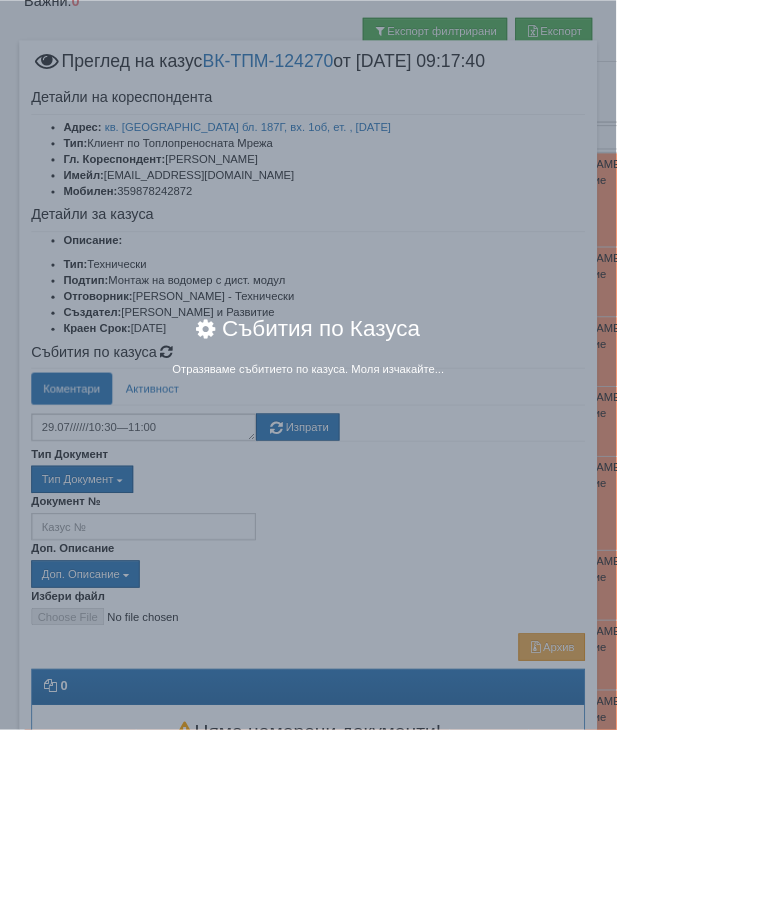 scroll, scrollTop: 445, scrollLeft: 0, axis: vertical 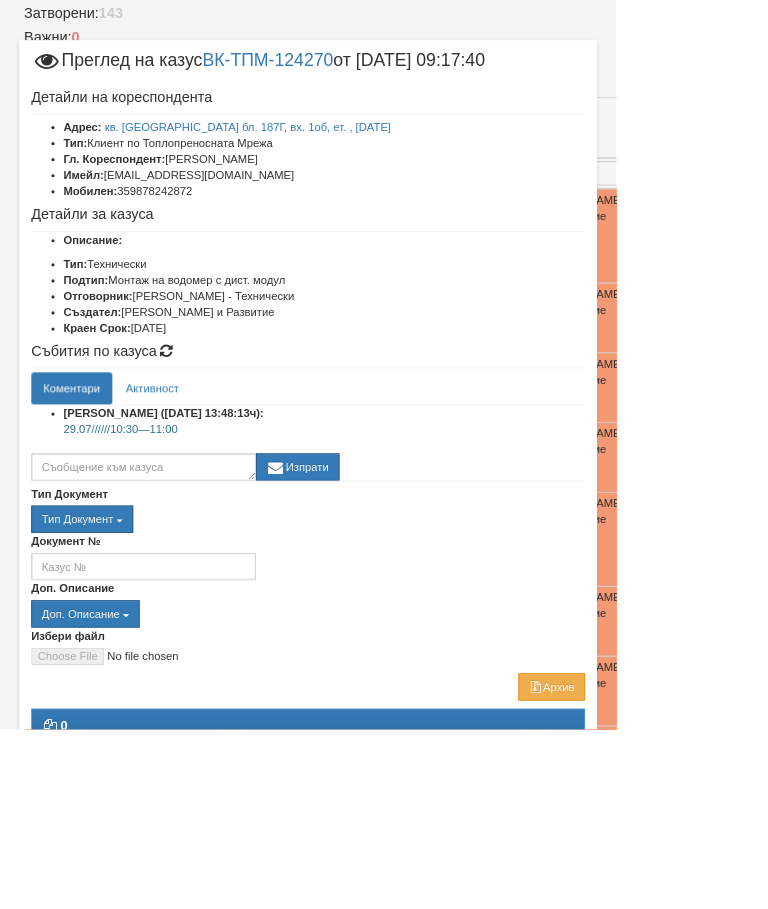 click on "Отказ" at bounding box center [693, 1003] 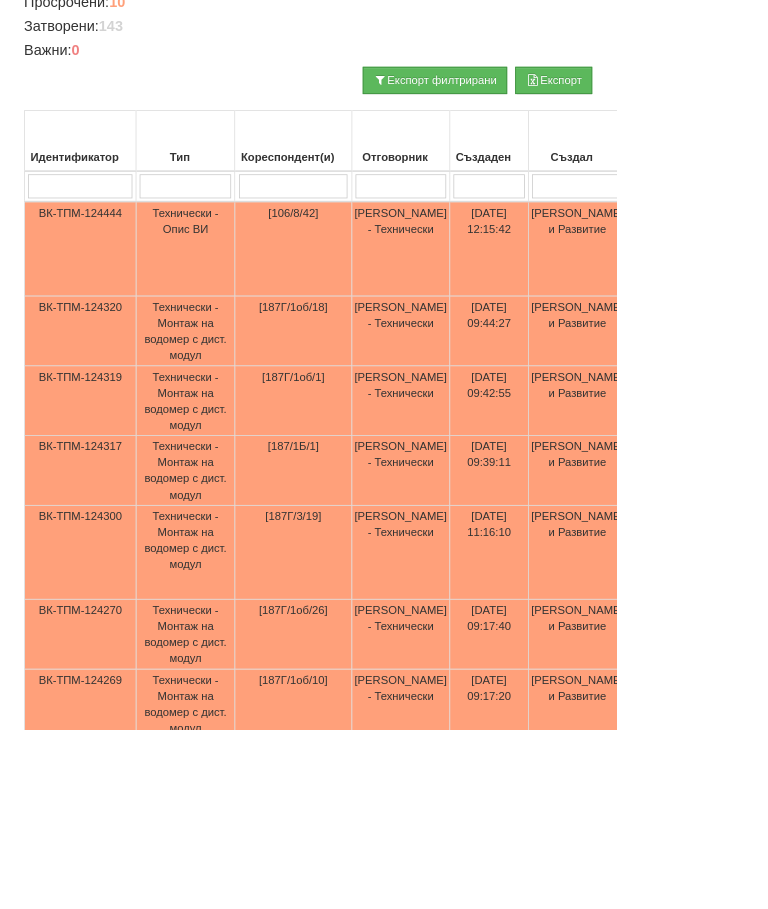 scroll, scrollTop: 383, scrollLeft: 0, axis: vertical 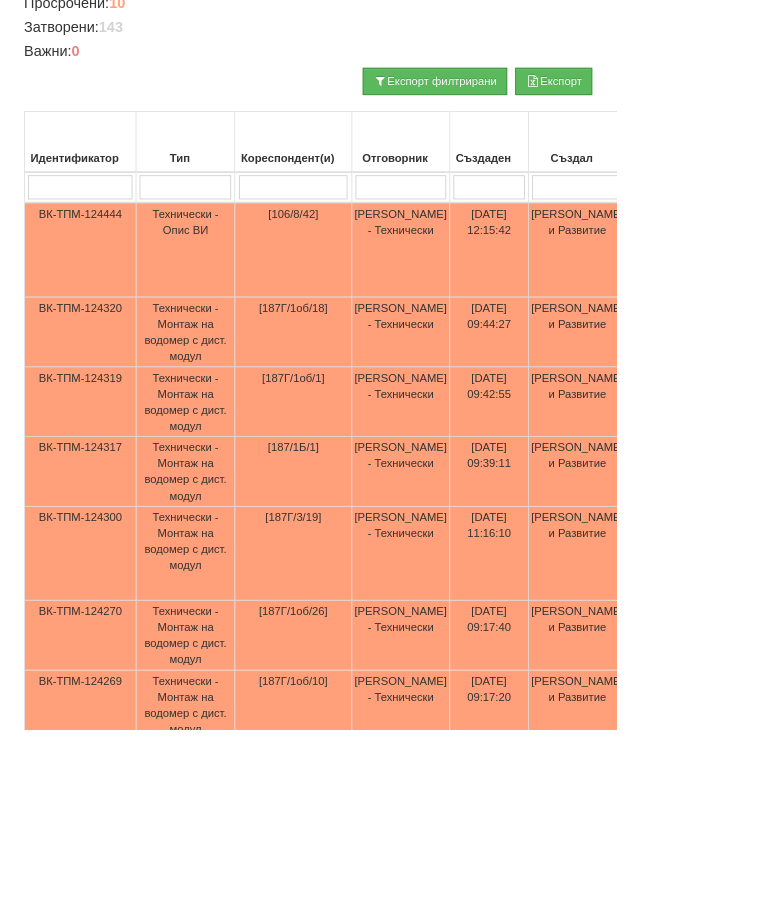 click on "Технически - Монтаж на водомер с дист. модул" at bounding box center (231, 500) 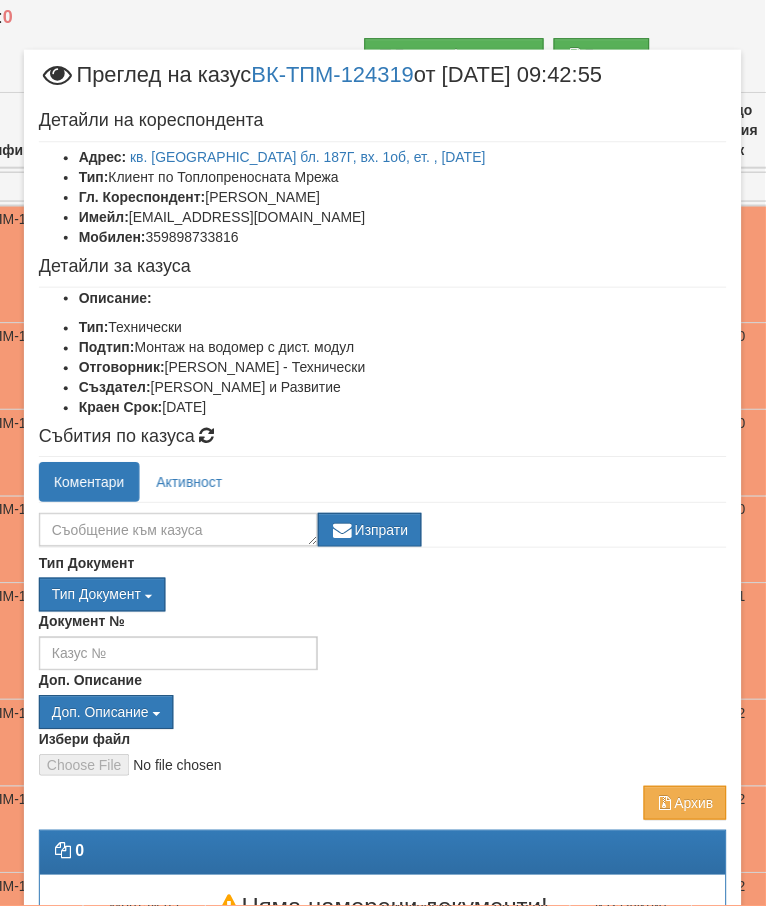scroll, scrollTop: 441, scrollLeft: 86, axis: both 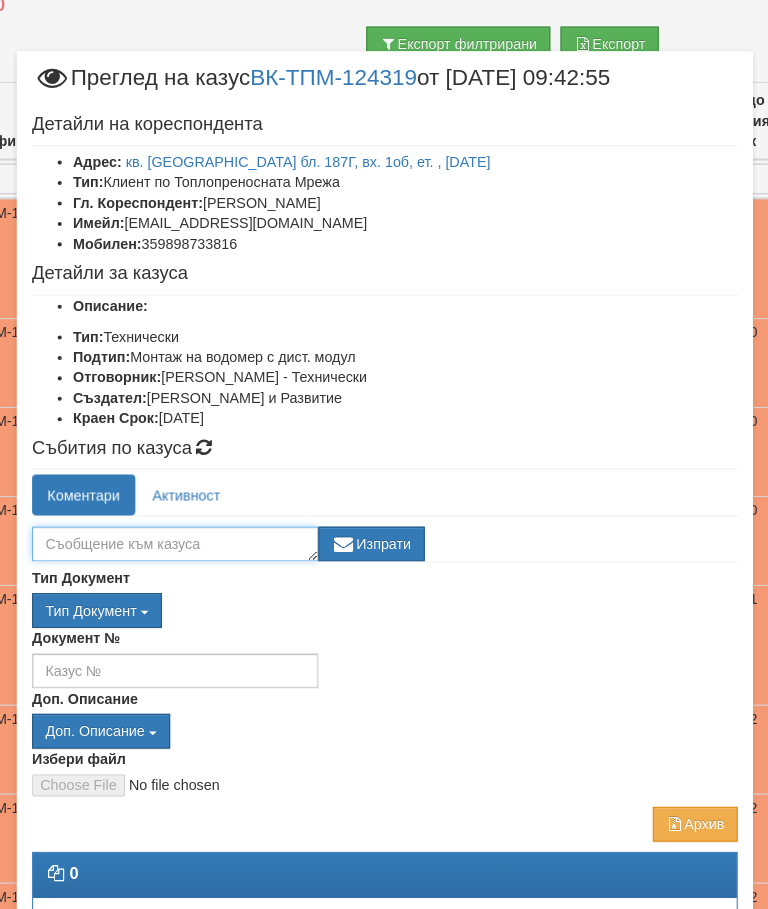 click at bounding box center [179, 532] 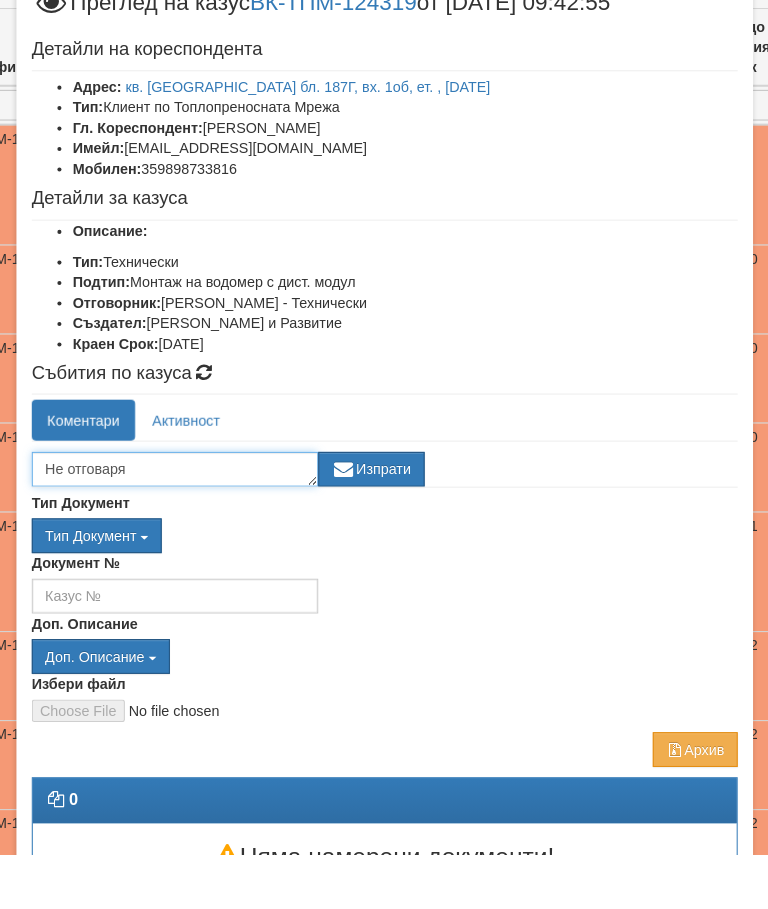 type on "Не отговаря" 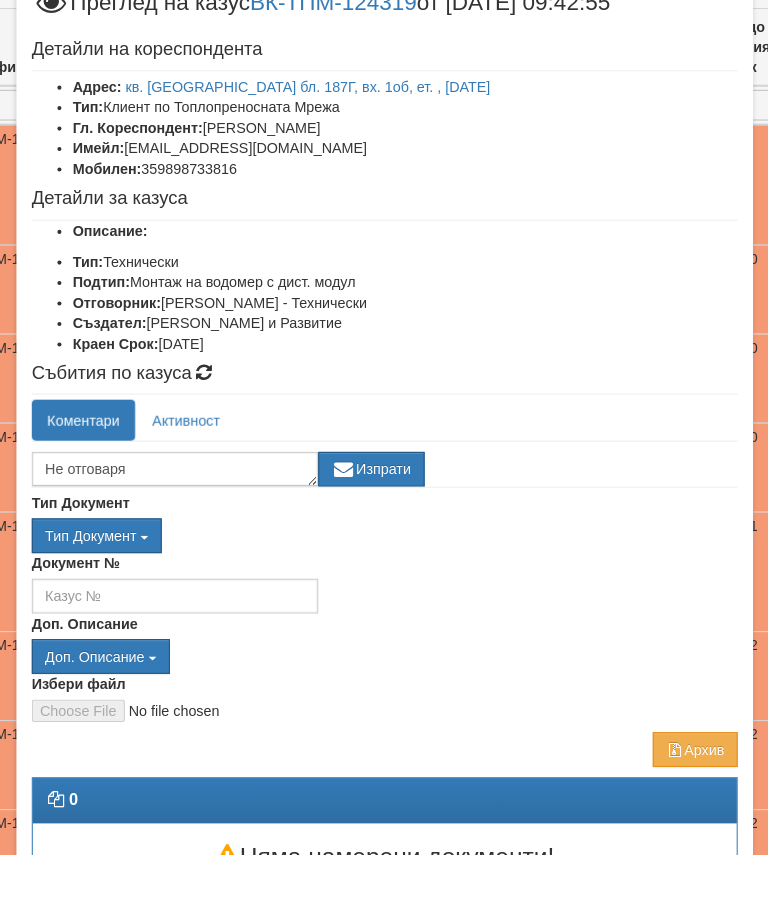 click on "Изпрати" at bounding box center (371, 532) 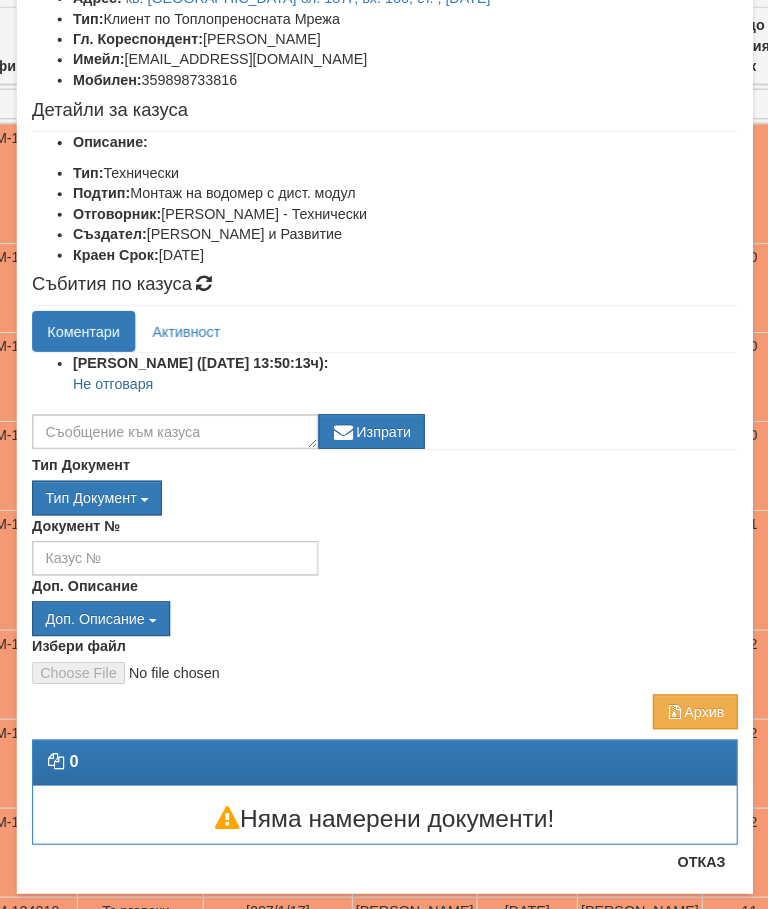 scroll, scrollTop: 157, scrollLeft: 0, axis: vertical 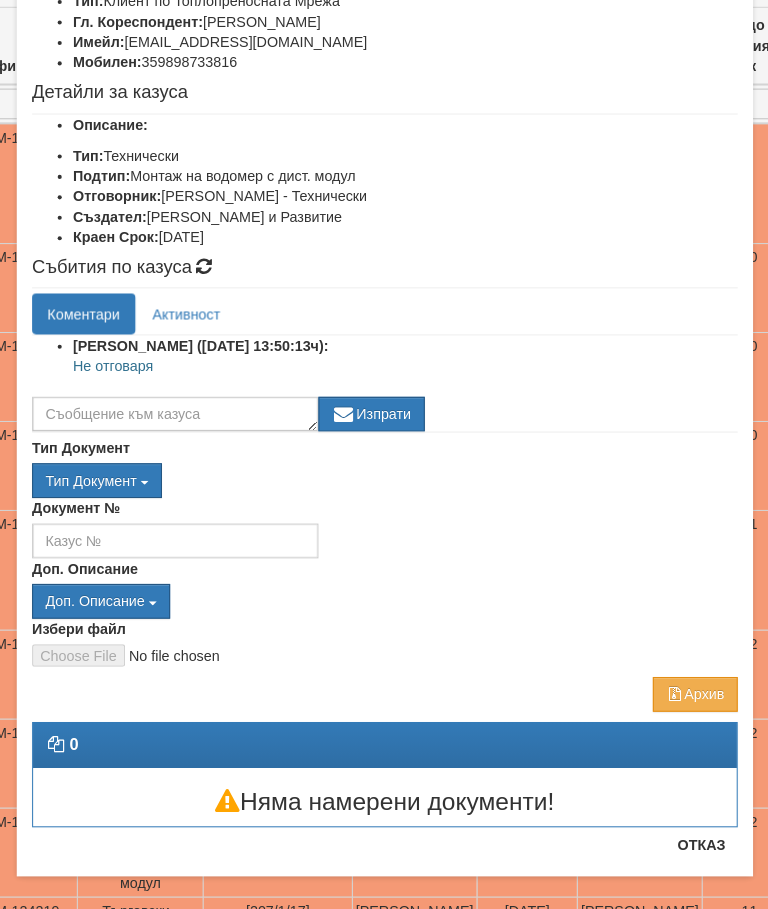 click on "Отказ" at bounding box center (693, 846) 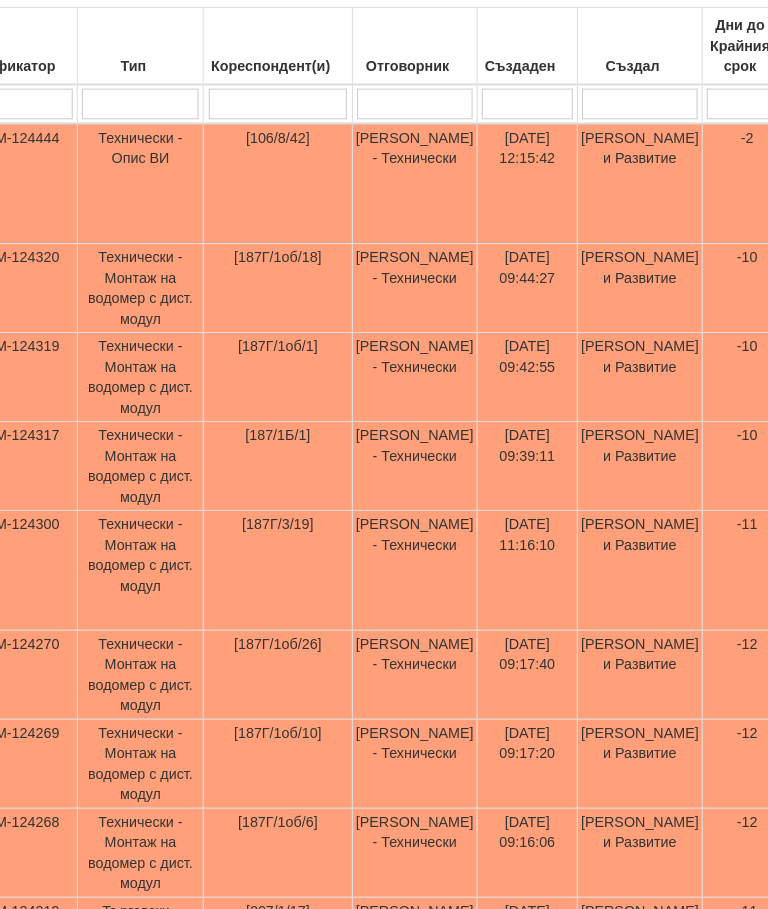 click on "Технически - Монтаж на водомер с дист. модул" at bounding box center [145, 302] 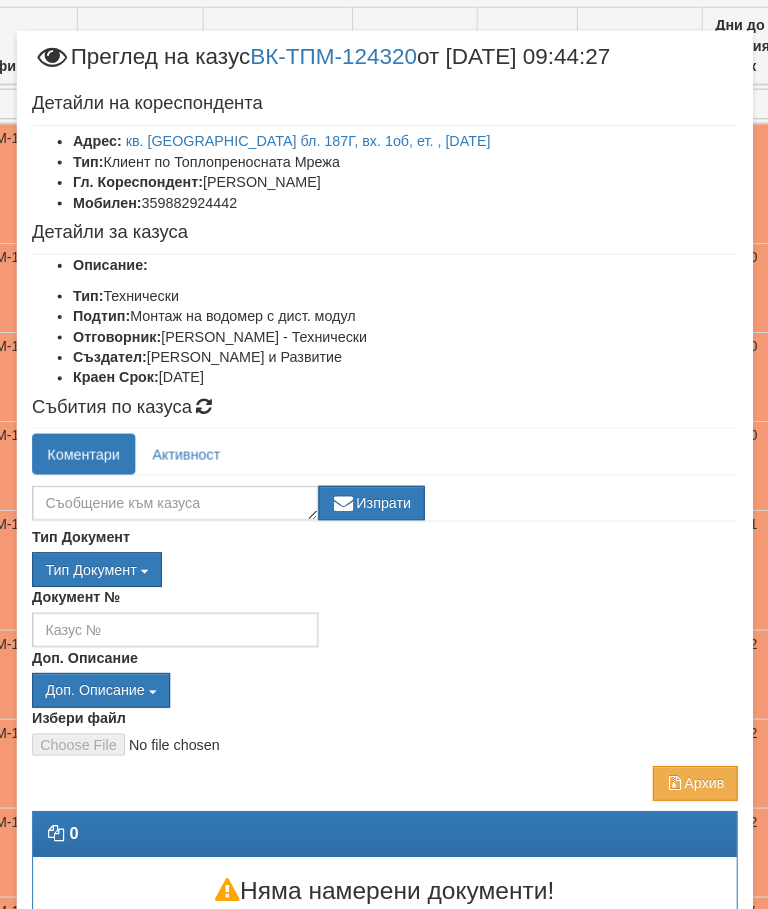 scroll, scrollTop: 493, scrollLeft: 86, axis: both 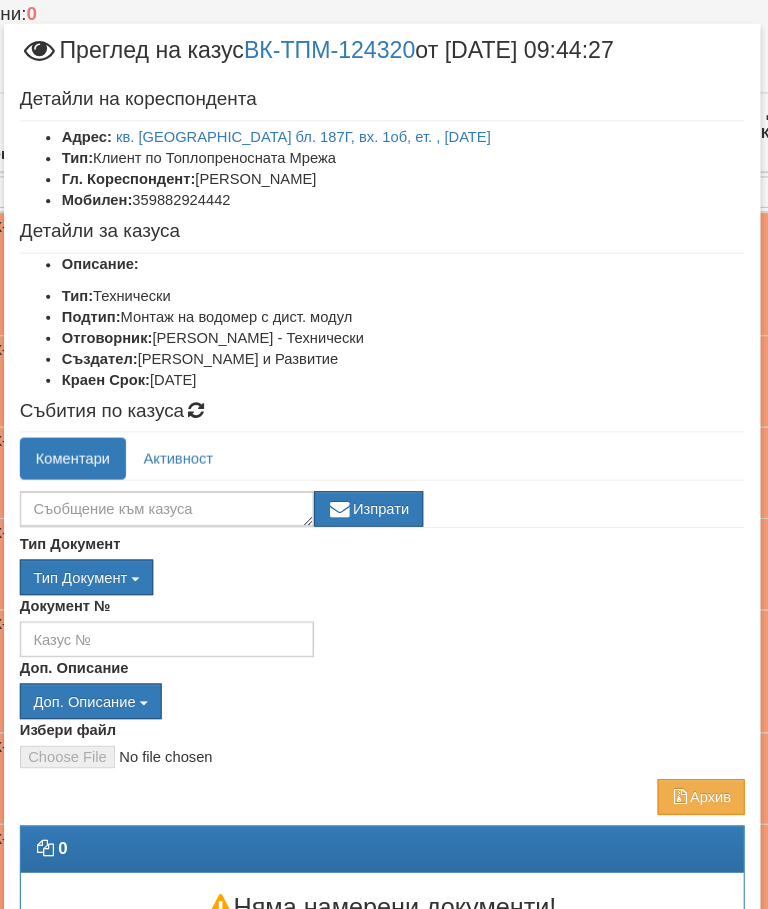 click on "Документ №" at bounding box center (384, 623) 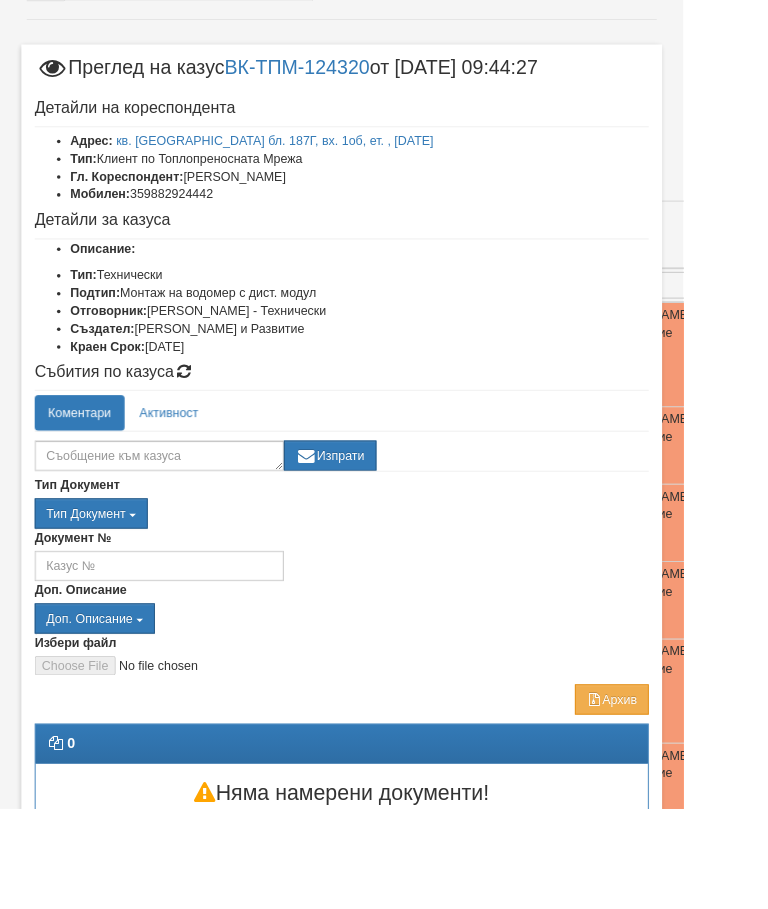 scroll, scrollTop: 294, scrollLeft: 0, axis: vertical 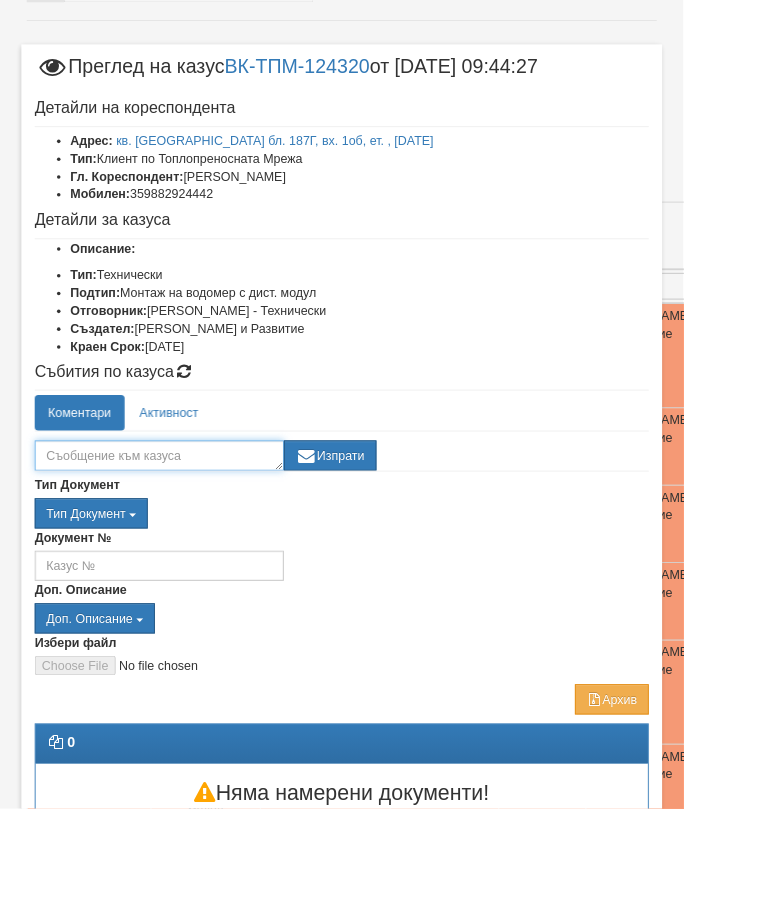 click at bounding box center (179, 512) 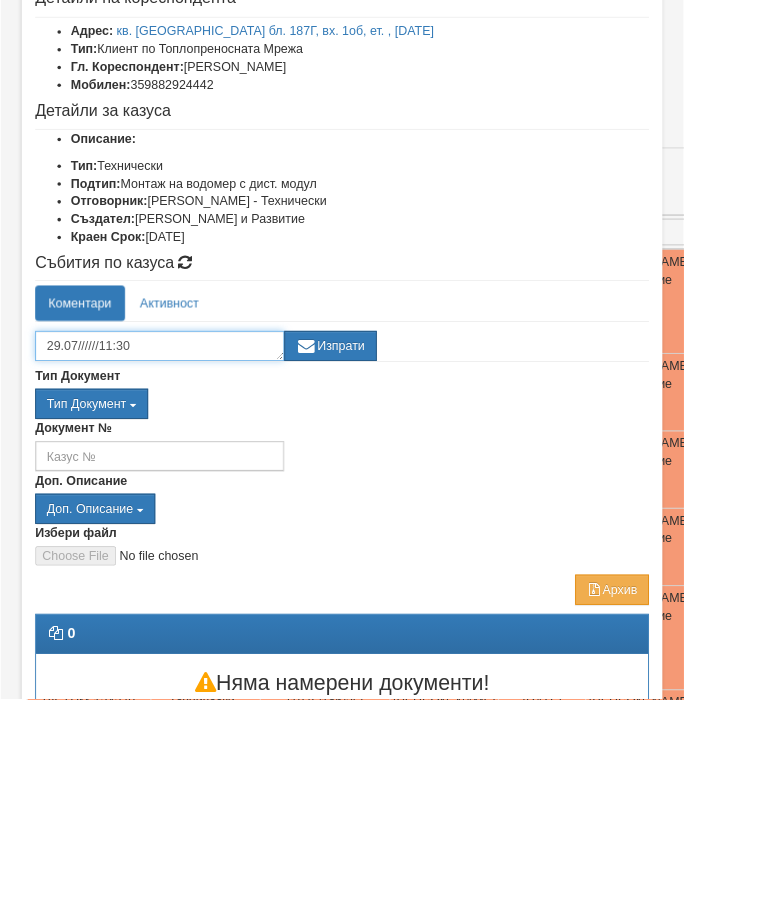 scroll, scrollTop: 232, scrollLeft: 0, axis: vertical 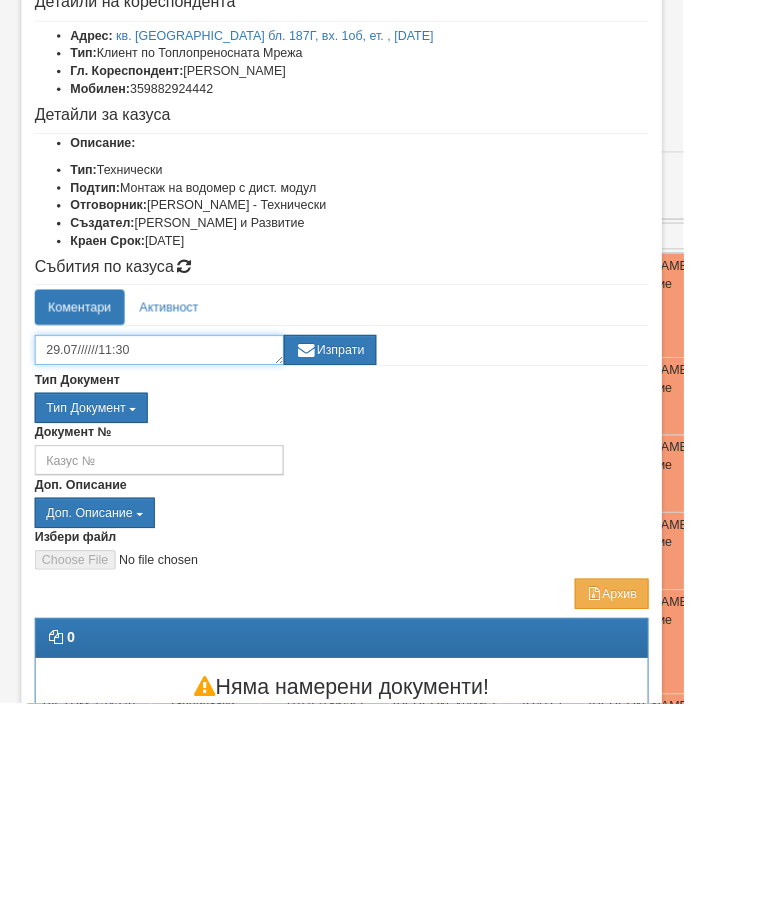 type on "29.07//////11:30" 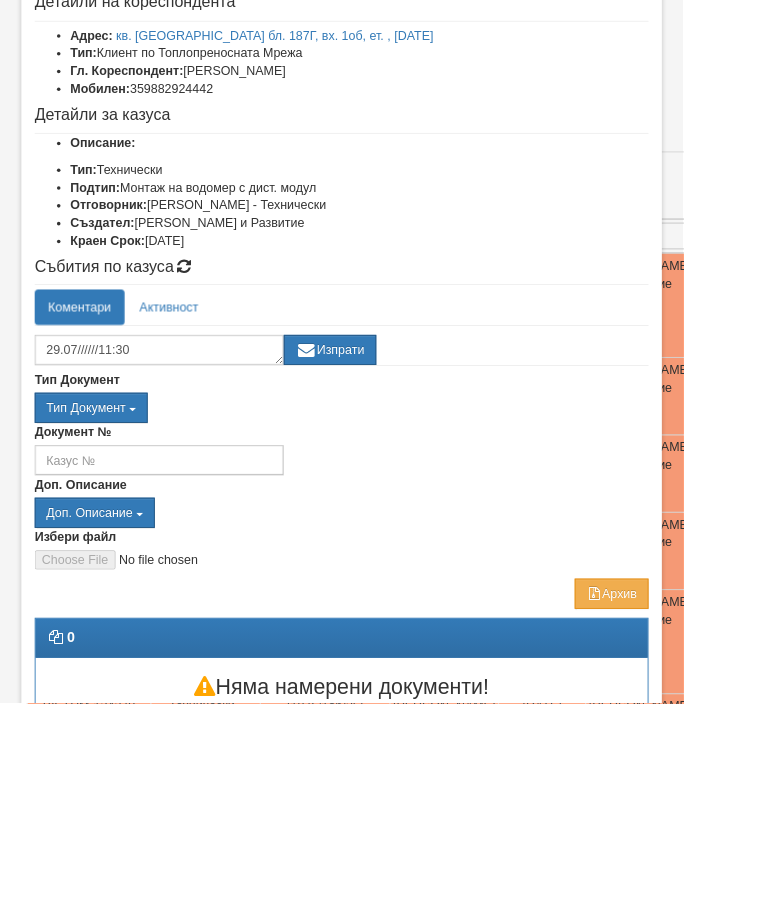 click on "Изпрати" at bounding box center (371, 512) 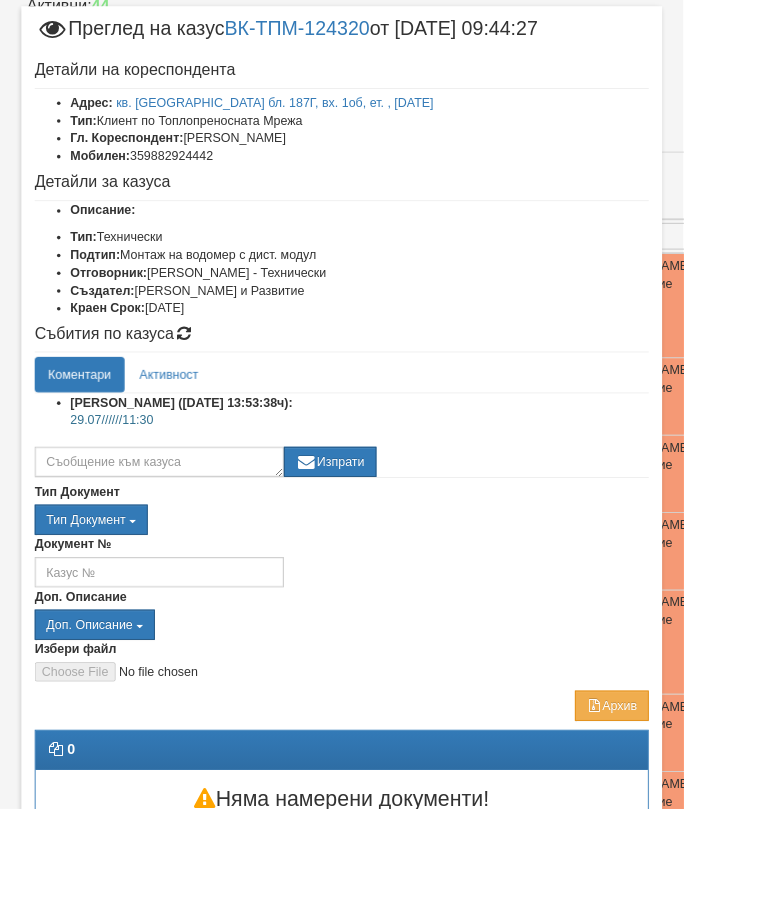scroll, scrollTop: 42, scrollLeft: 0, axis: vertical 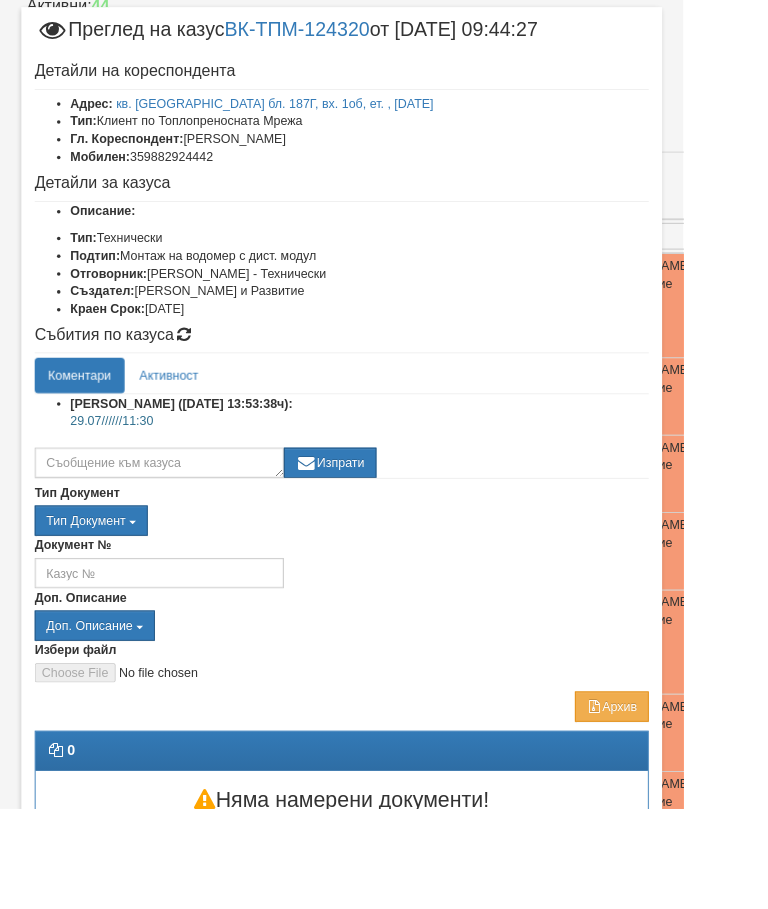 click on "Отказ" at bounding box center (693, 941) 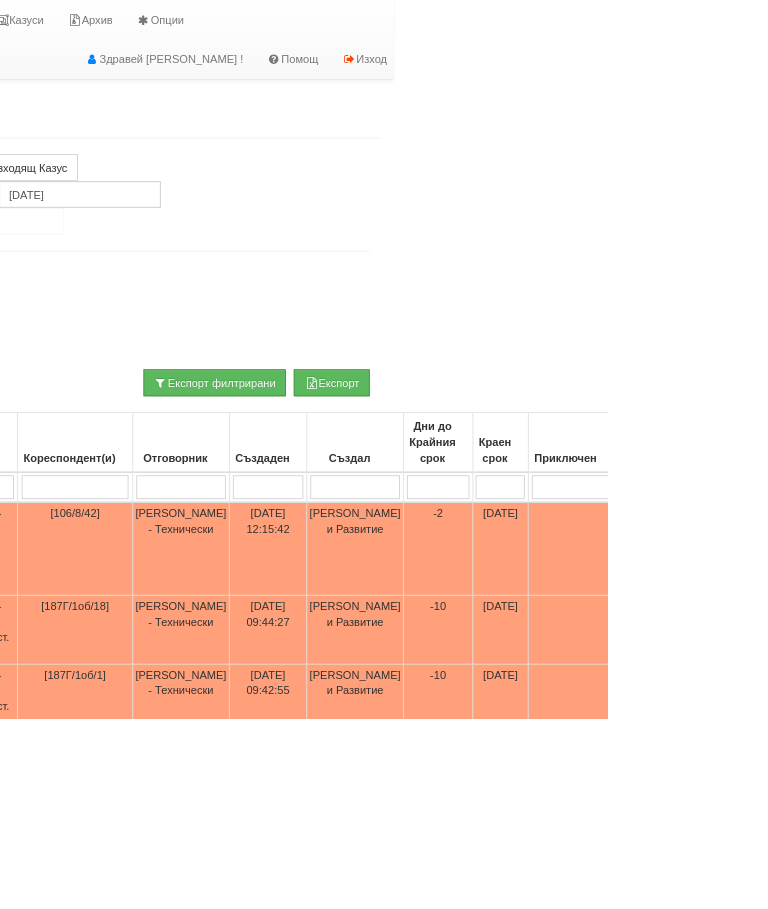 scroll, scrollTop: 0, scrollLeft: 0, axis: both 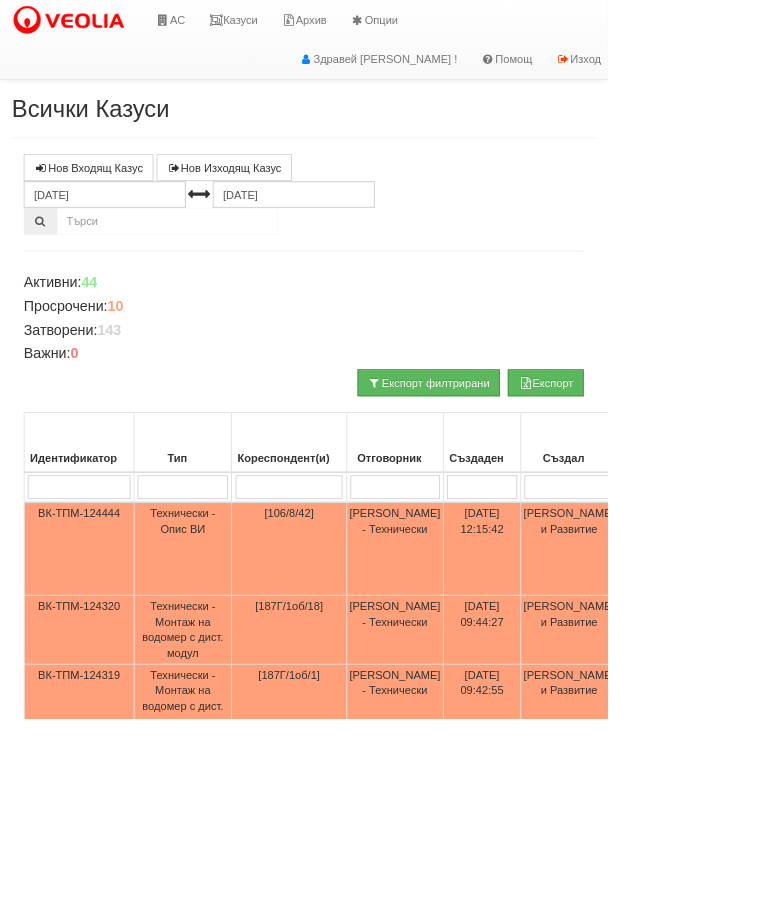 click on "Казуси" at bounding box center (295, 25) 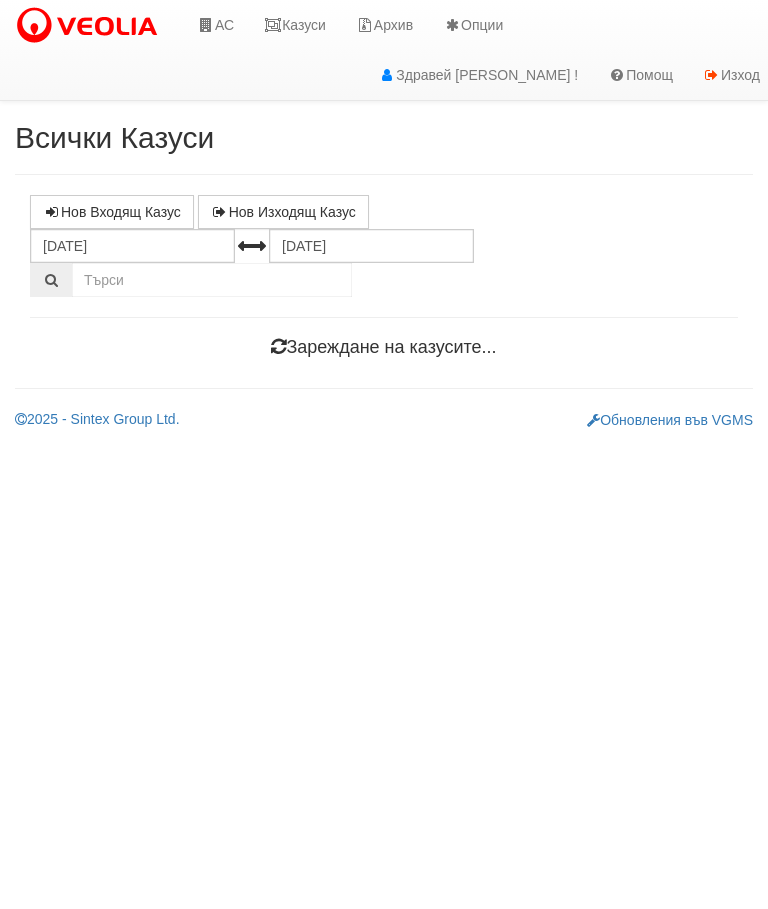 scroll, scrollTop: 0, scrollLeft: 0, axis: both 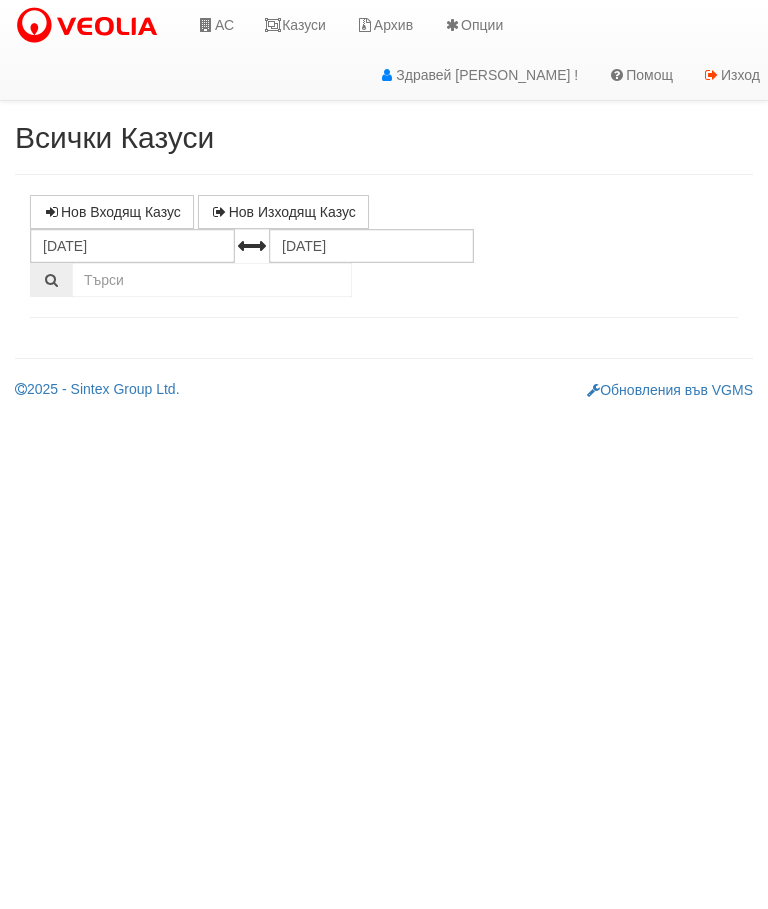 select on "10" 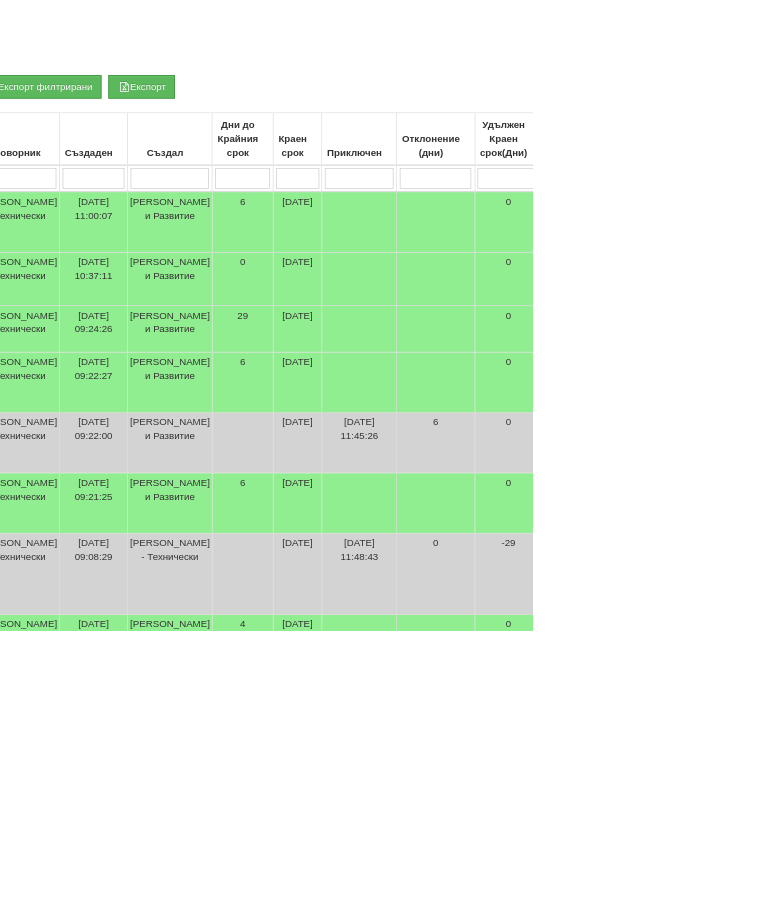 scroll, scrollTop: 359, scrollLeft: 485, axis: both 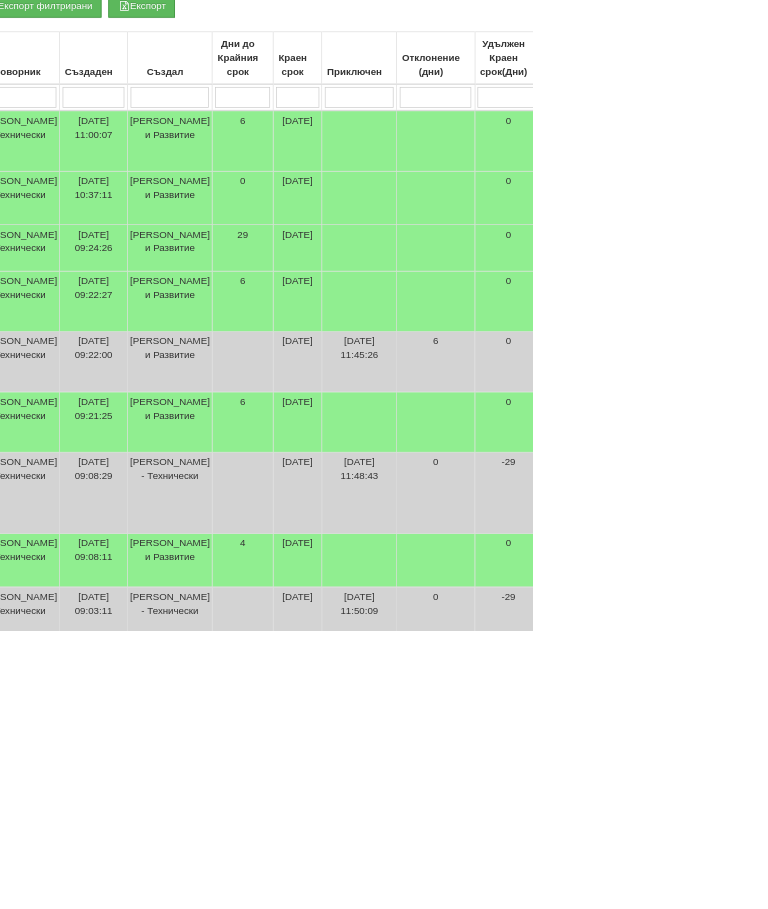 click at bounding box center (395, 1148) 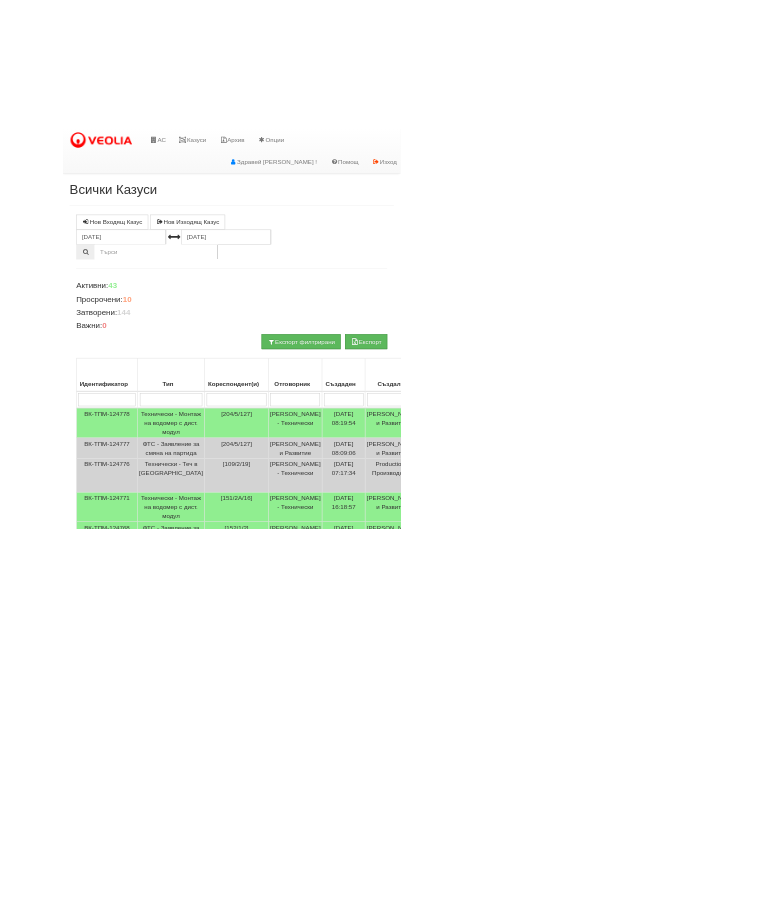 scroll, scrollTop: 0, scrollLeft: 26, axis: horizontal 